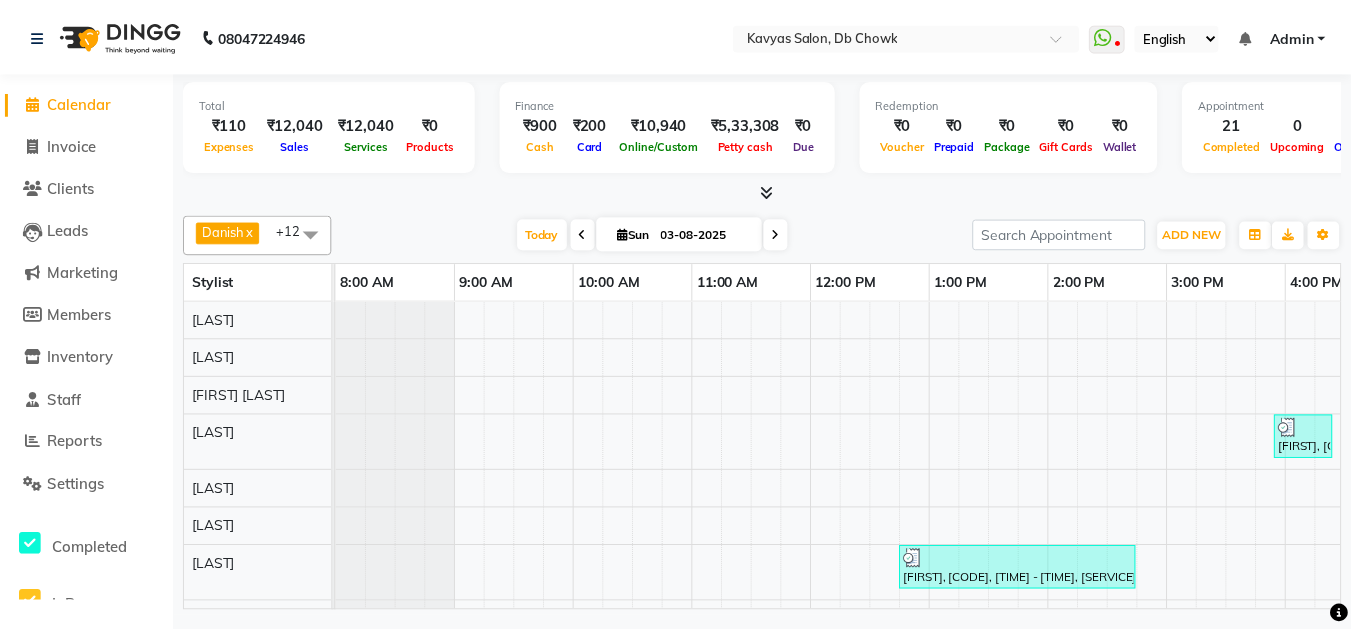 scroll, scrollTop: 0, scrollLeft: 0, axis: both 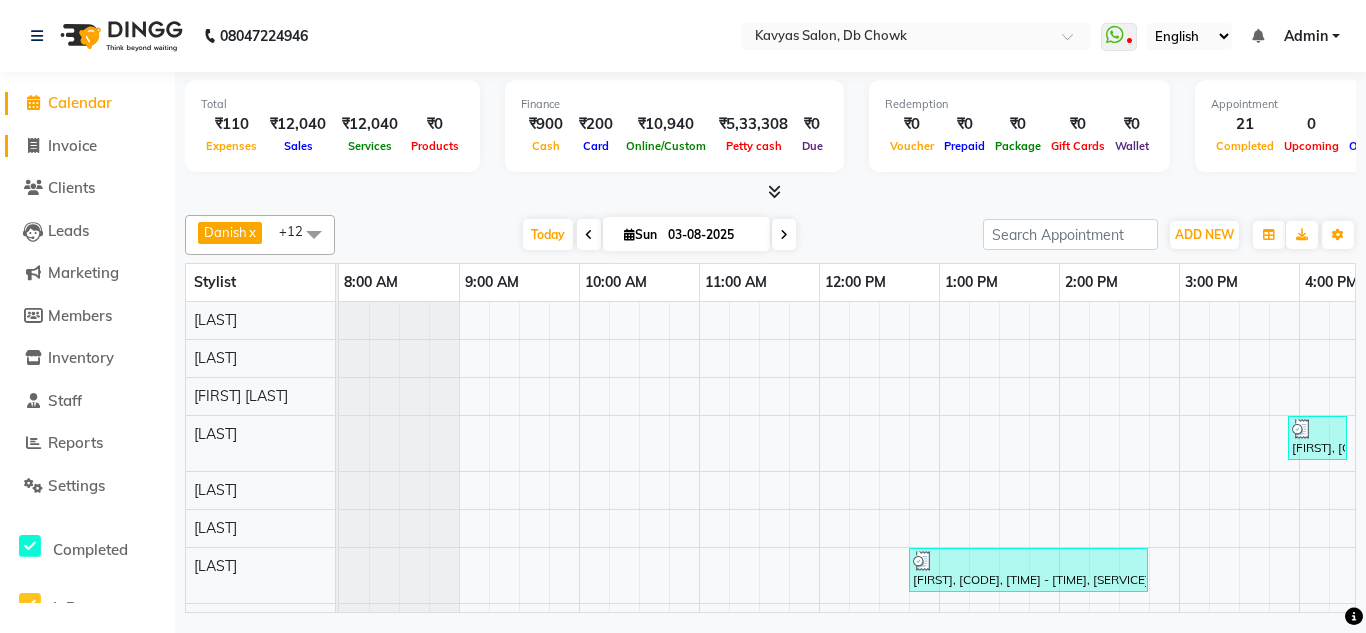 click on "Invoice" 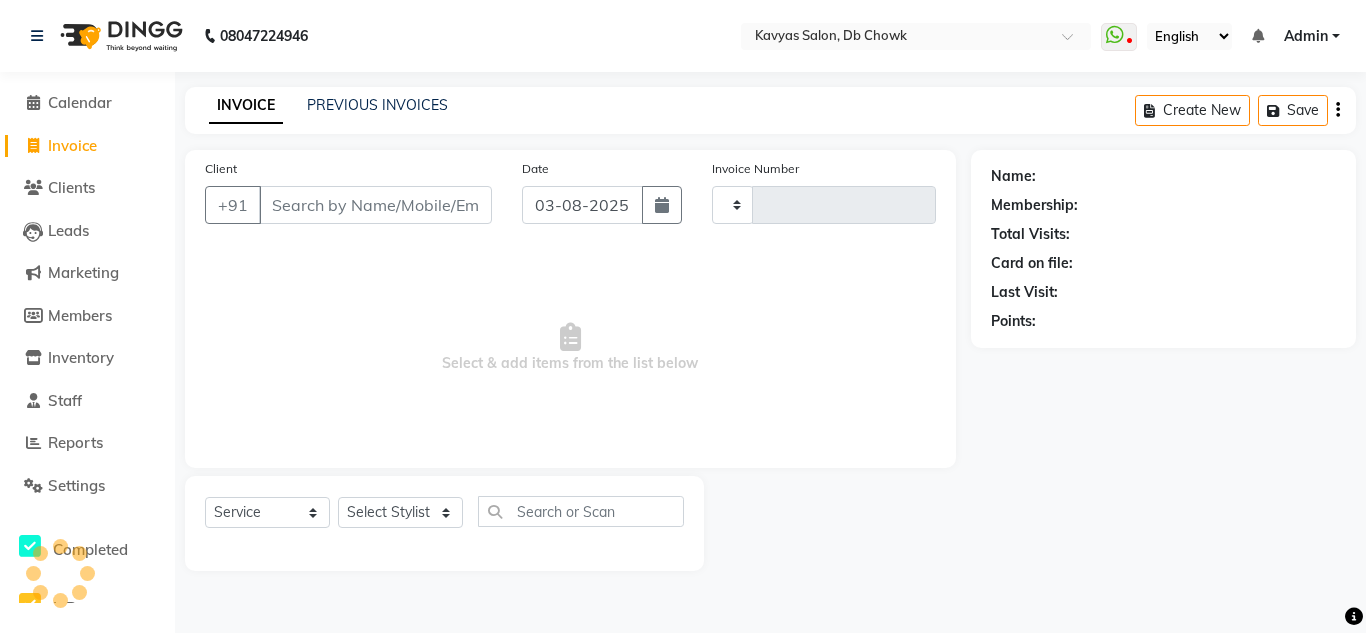 type on "0758" 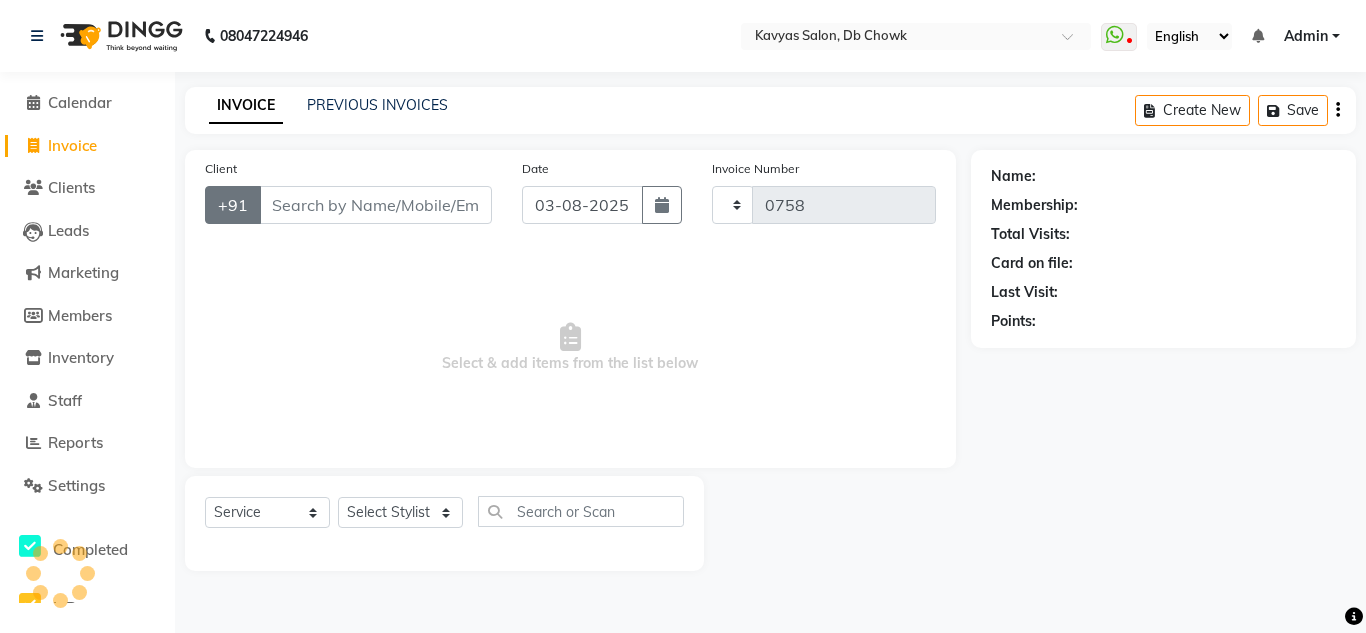 select on "6954" 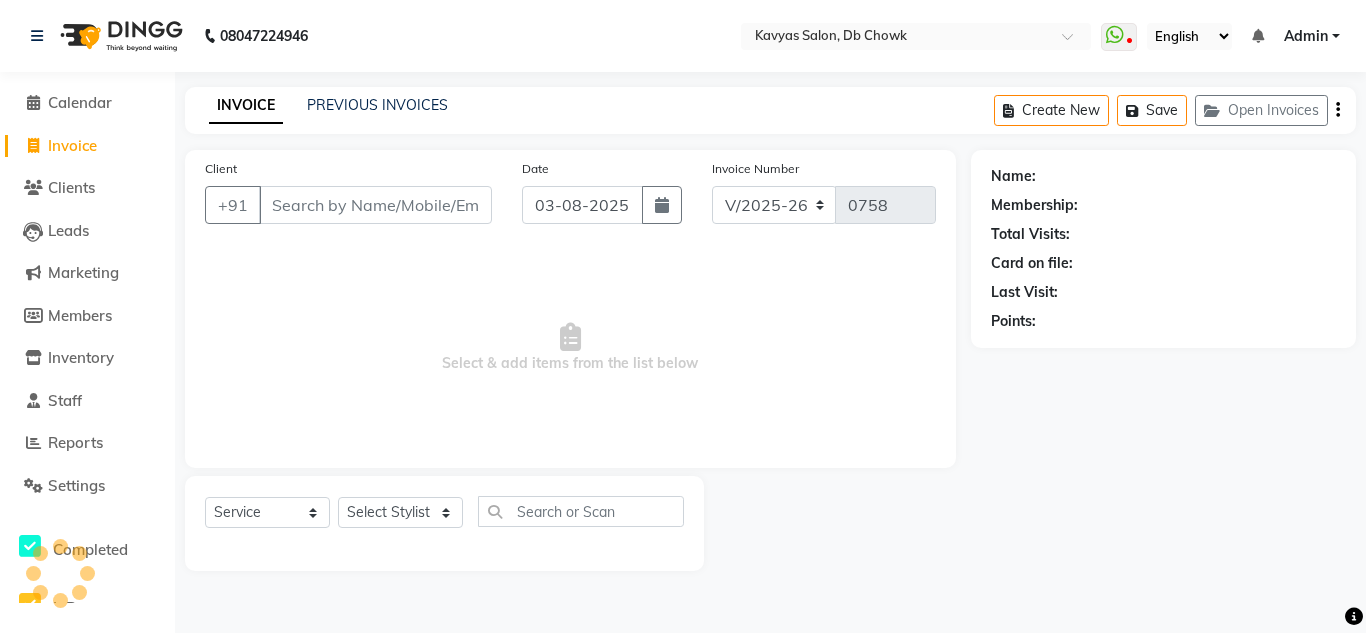 click on "Client" at bounding box center [375, 205] 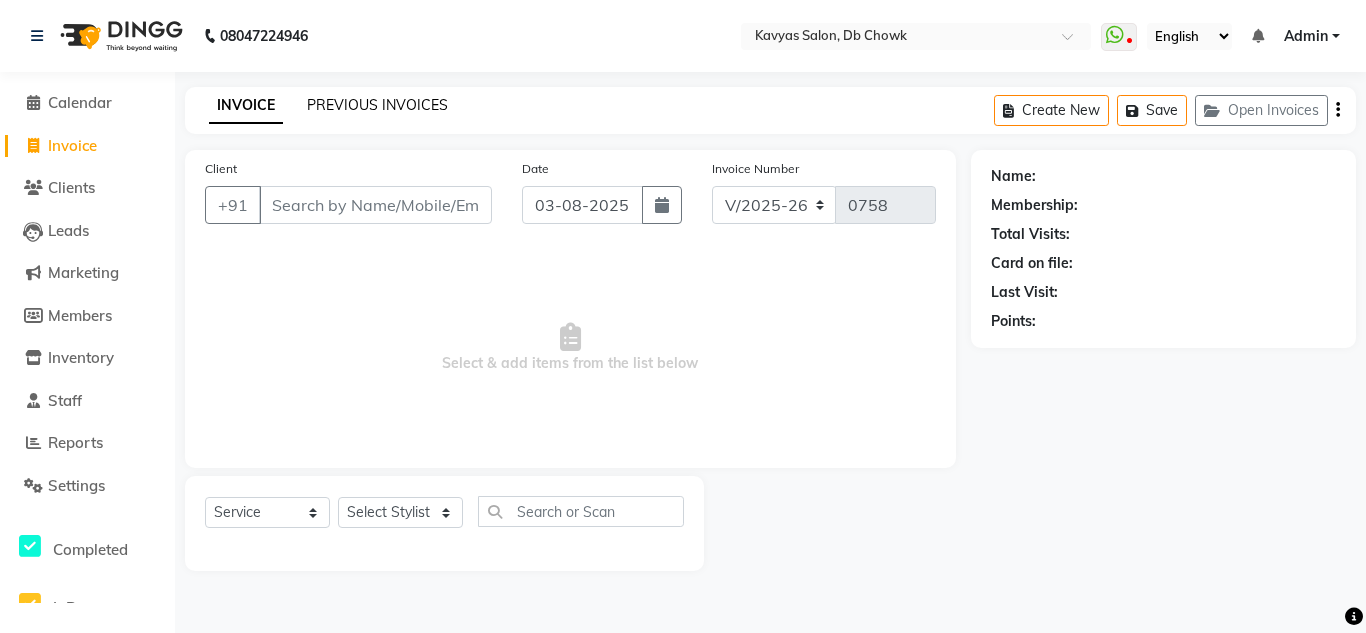 click on "PREVIOUS INVOICES" 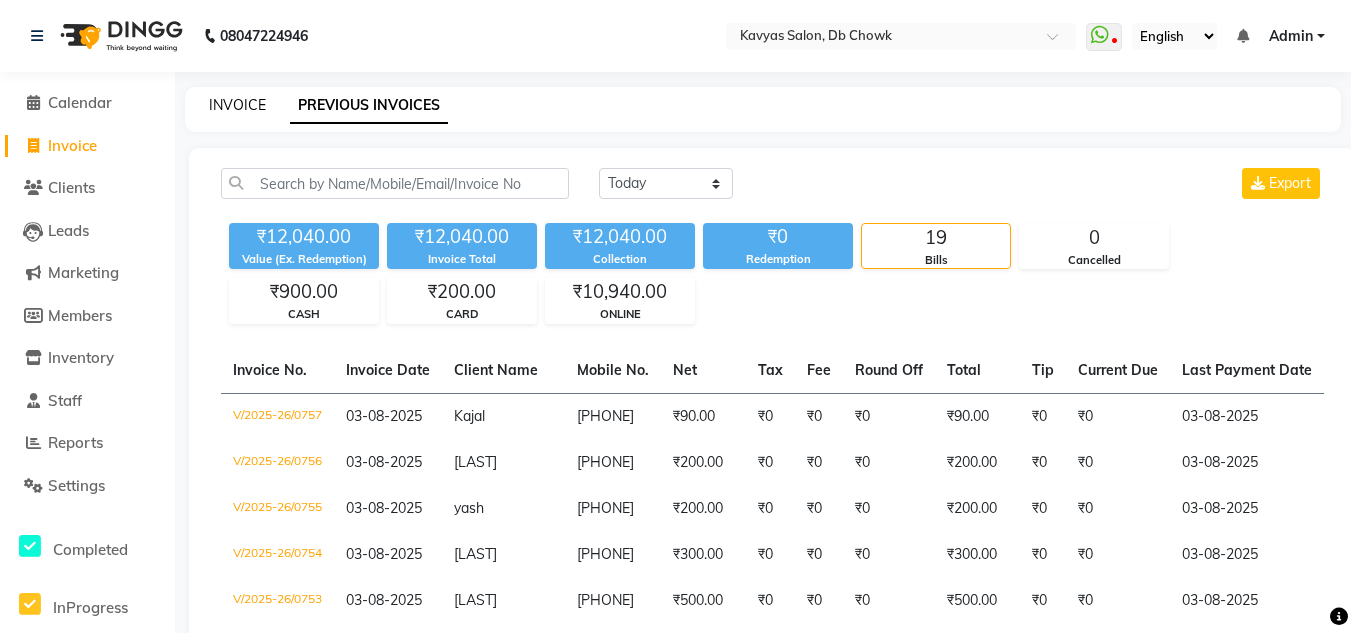 click on "INVOICE" 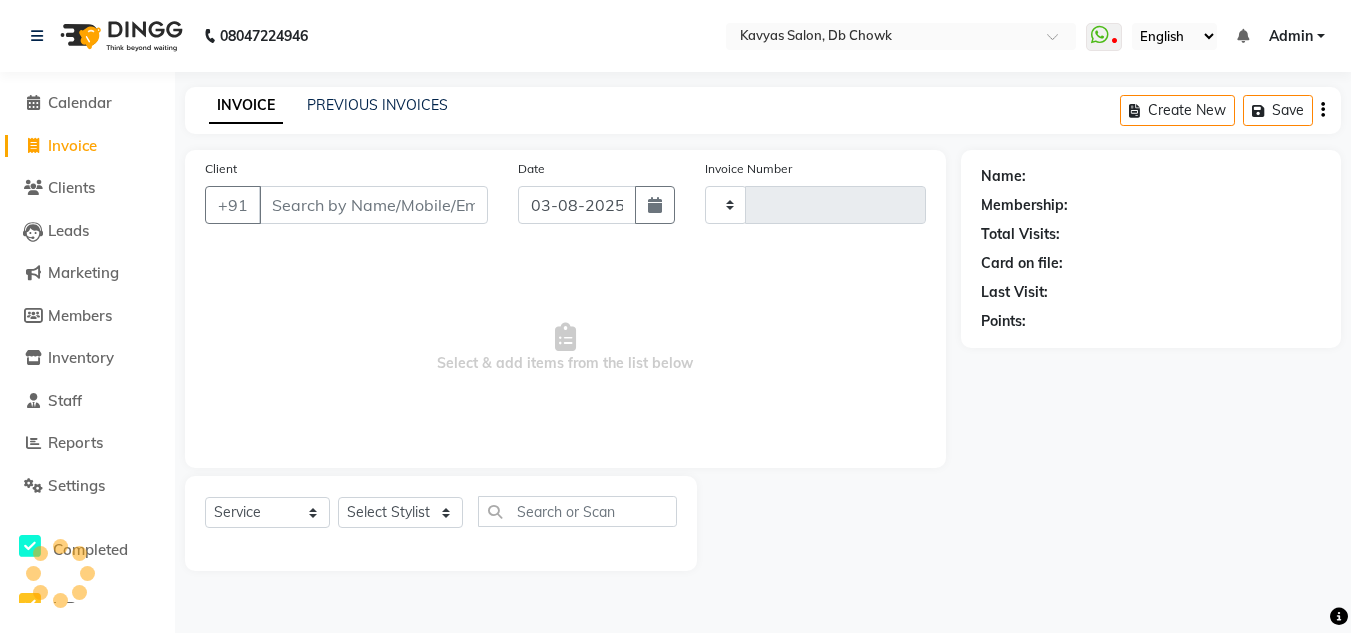 type on "0758" 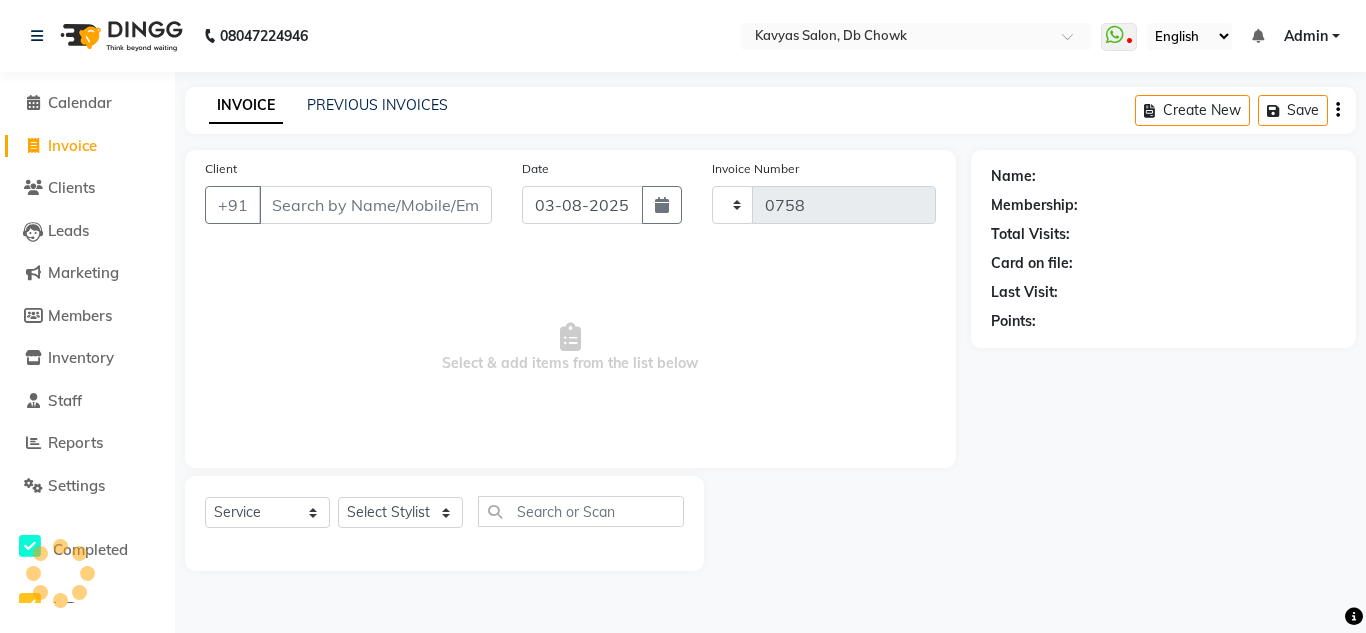 select on "6954" 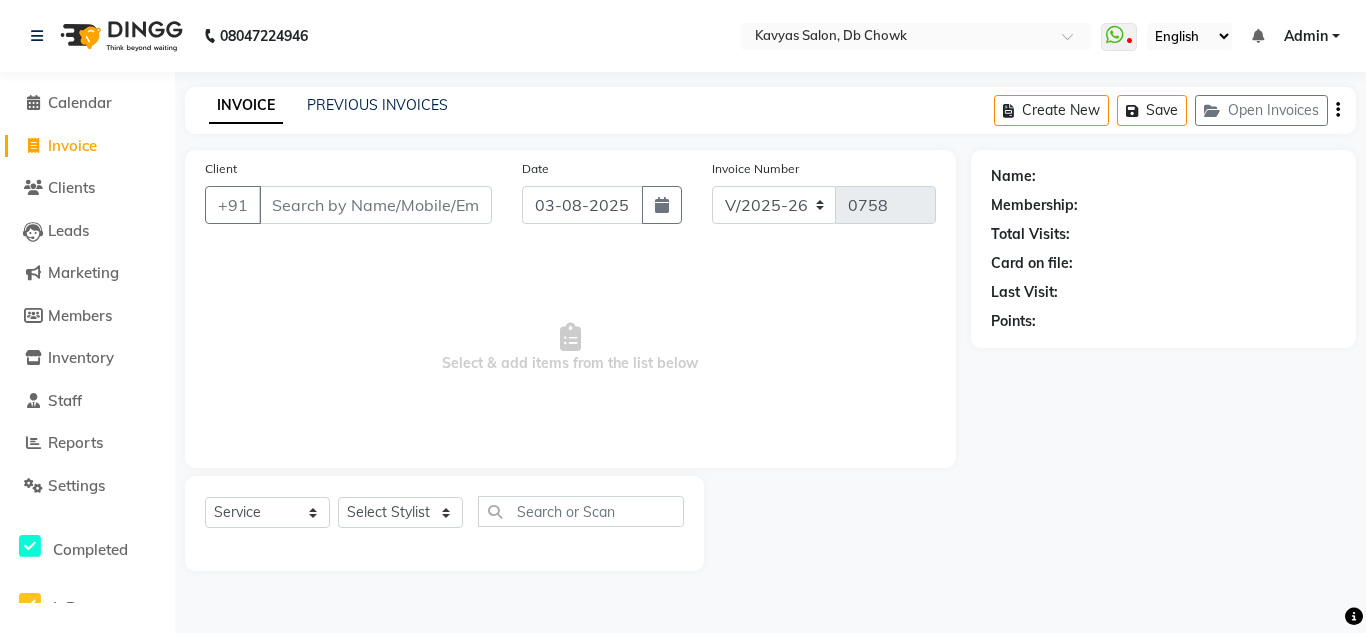 click on "Client" at bounding box center [375, 205] 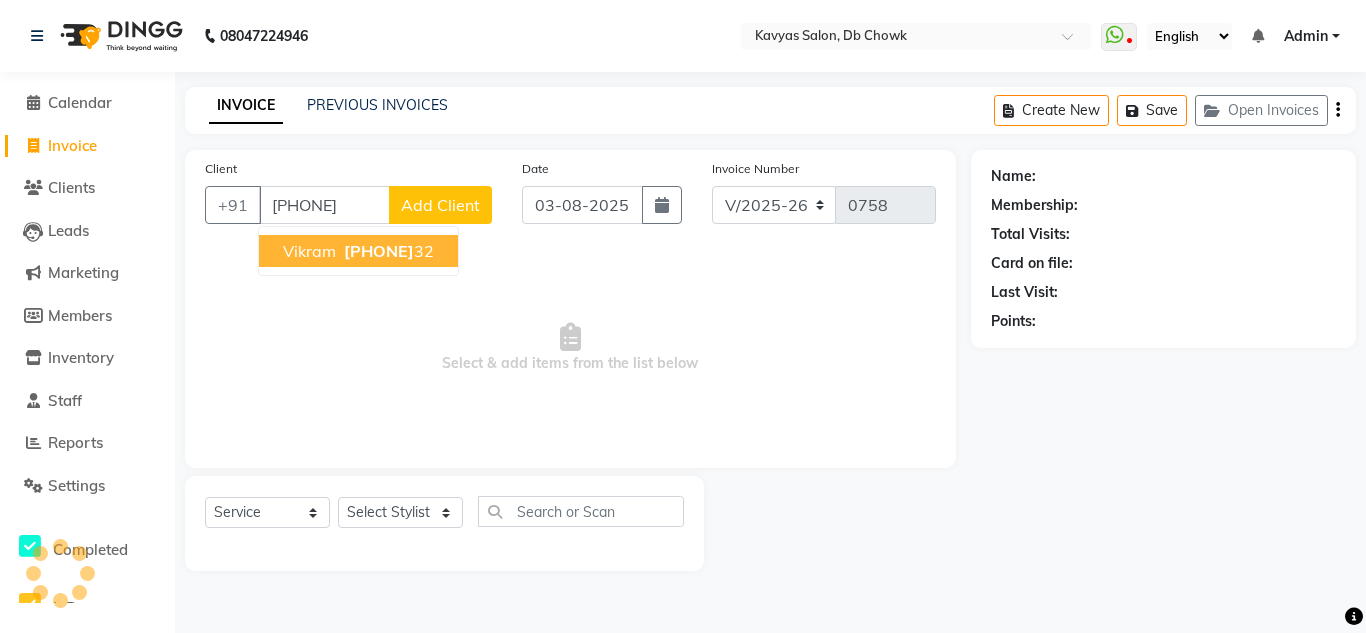type on "[PHONE]" 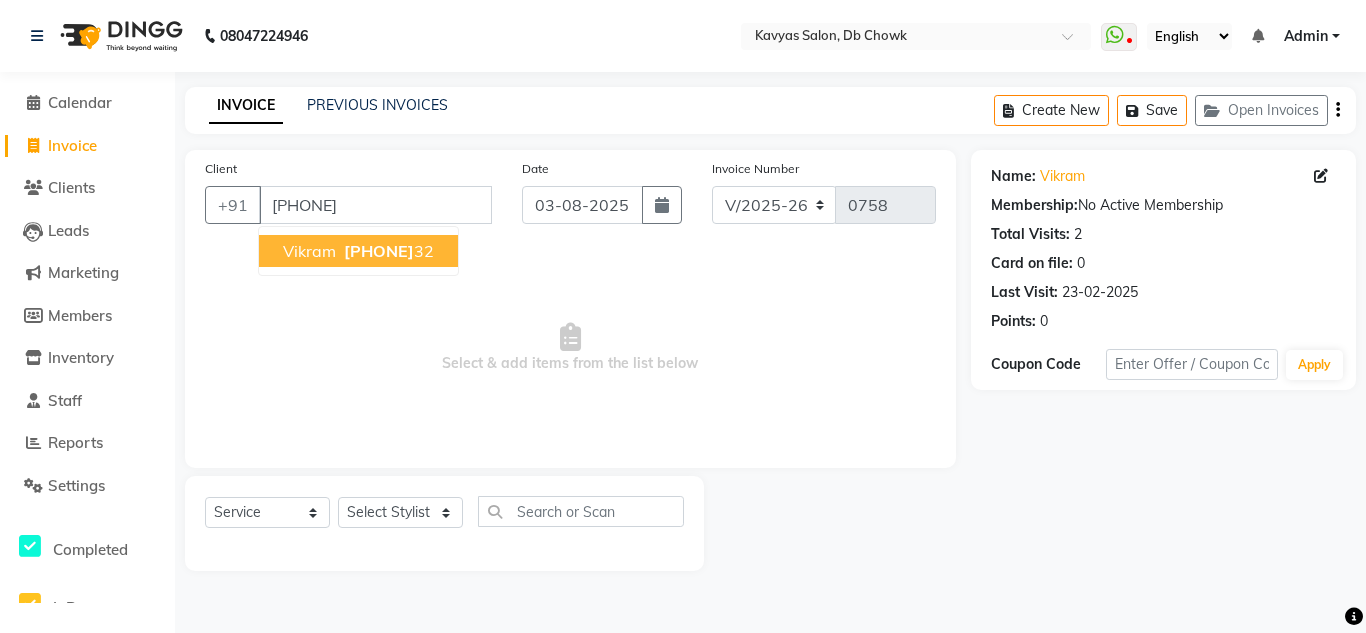 click on "[LAST] [PHONE]" at bounding box center (358, 251) 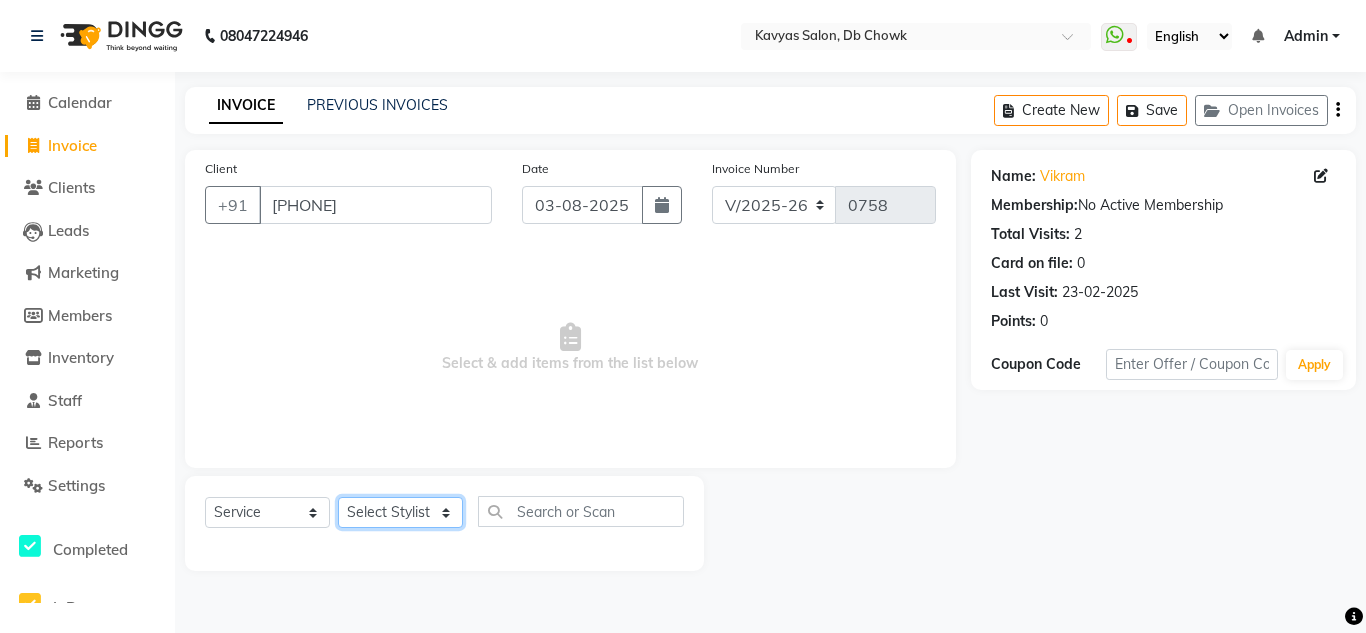 click on "Select Stylist [LAST] [LAST] [LAST] [LAST] [LAST] [LAST] [LAST] [LAST] [LAST] [LAST] [LAST] [LAST] [LAST] [LAST] [LAST] [LAST]" 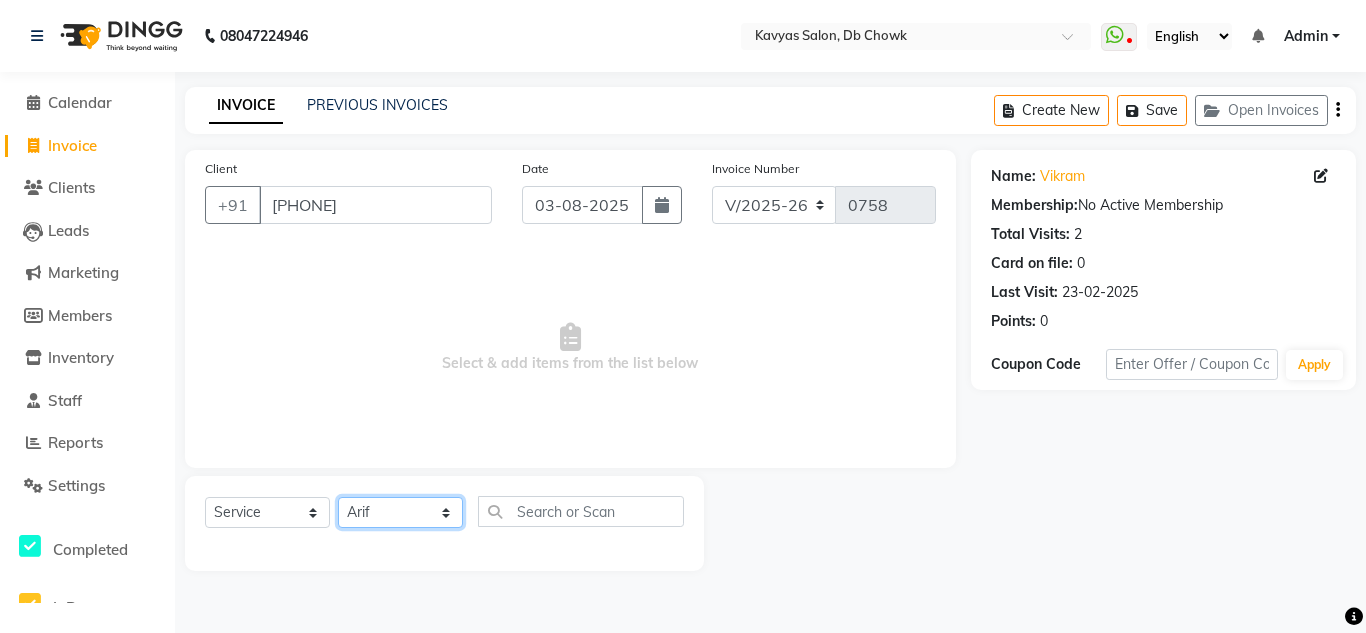 click on "Select Stylist [LAST] [LAST] [LAST] [LAST] [LAST] [LAST] [LAST] [LAST] [LAST] [LAST] [LAST] [LAST] [LAST] [LAST] [LAST] [LAST]" 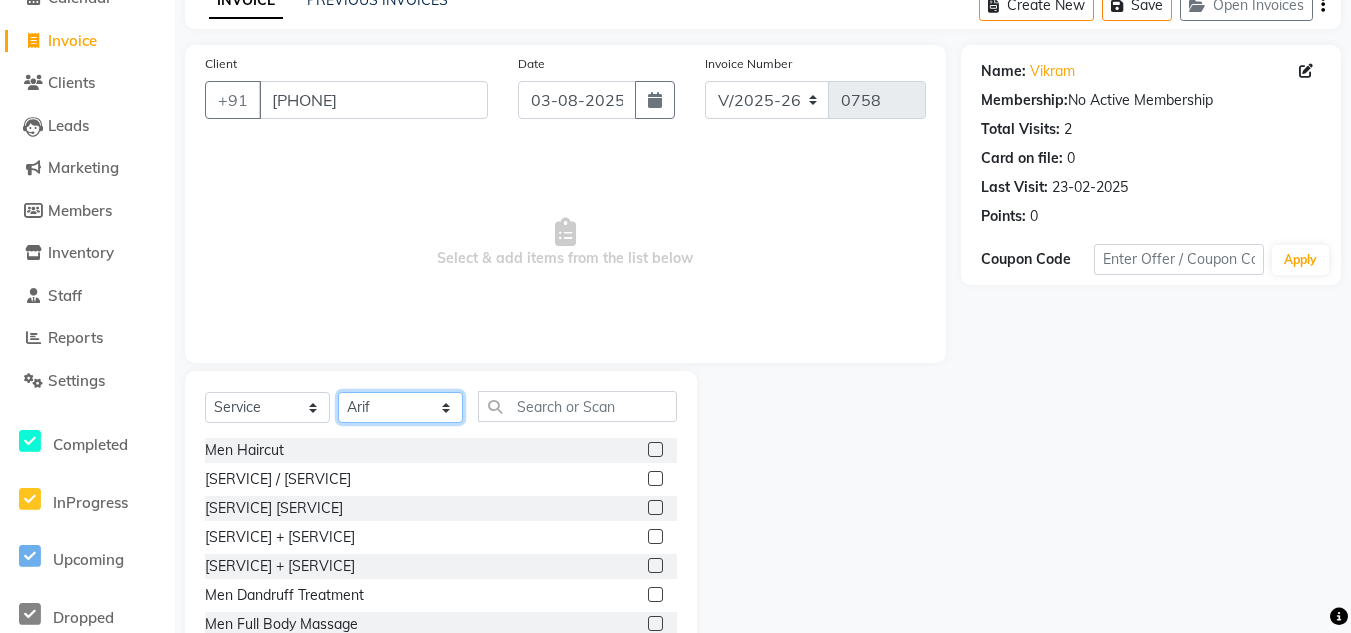 scroll, scrollTop: 168, scrollLeft: 0, axis: vertical 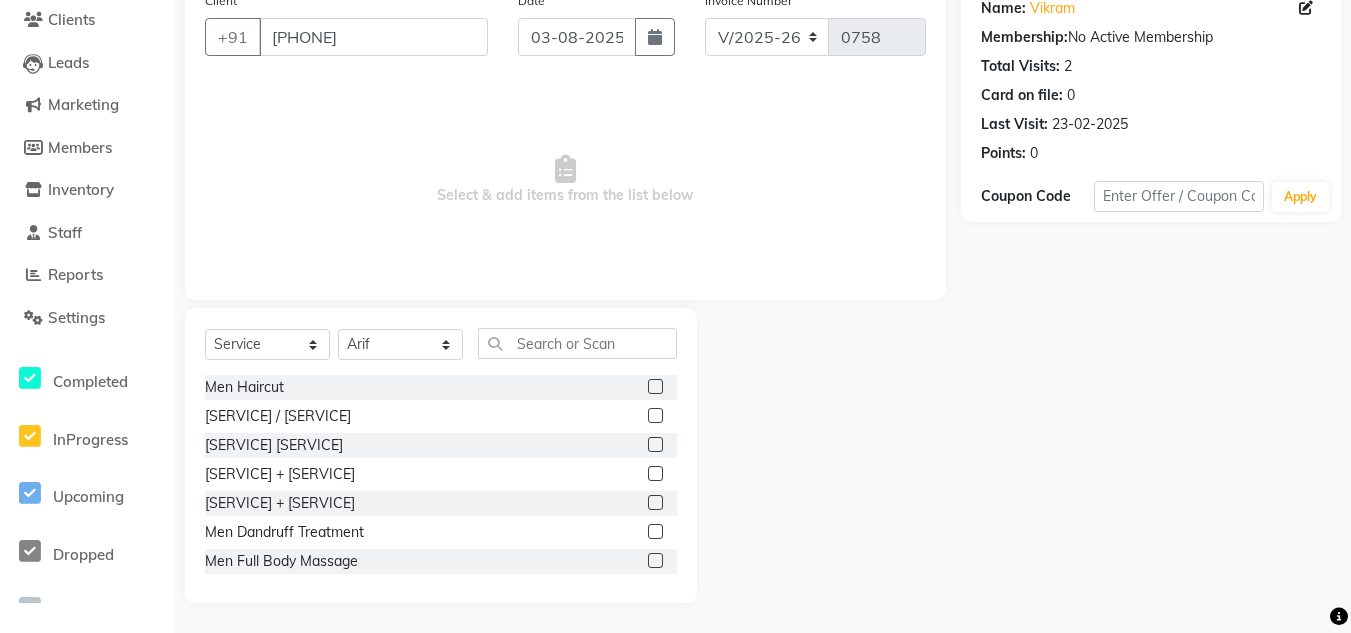 click 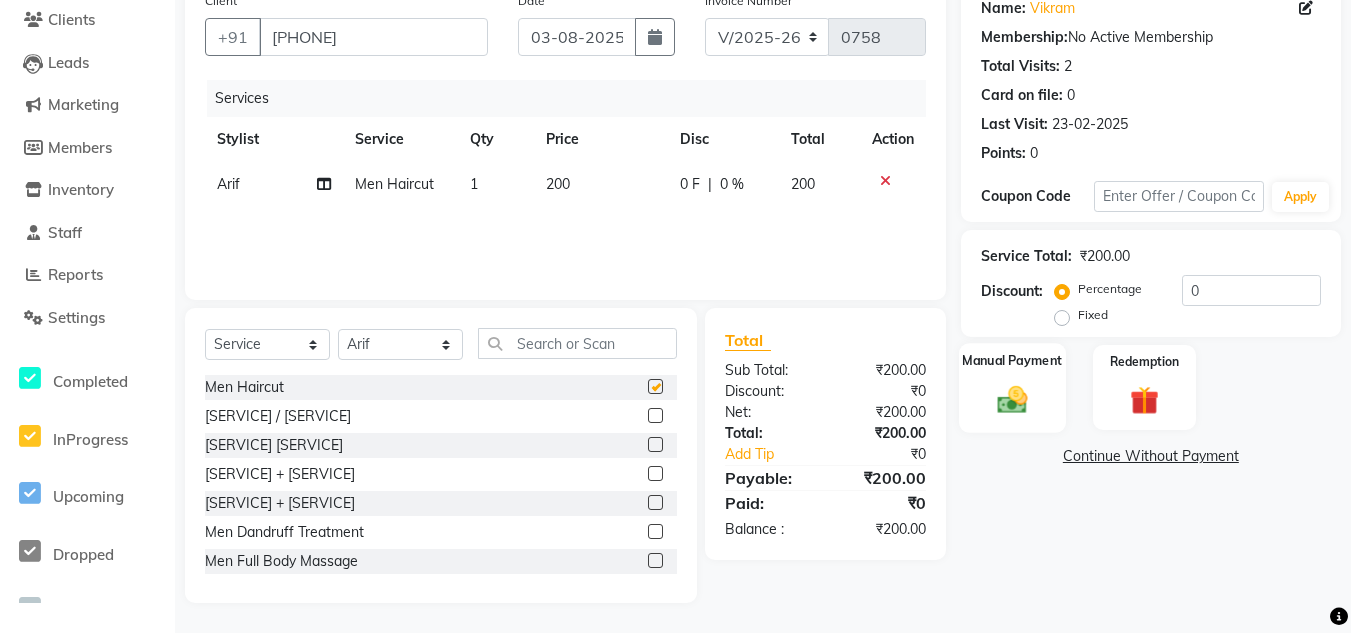 checkbox on "false" 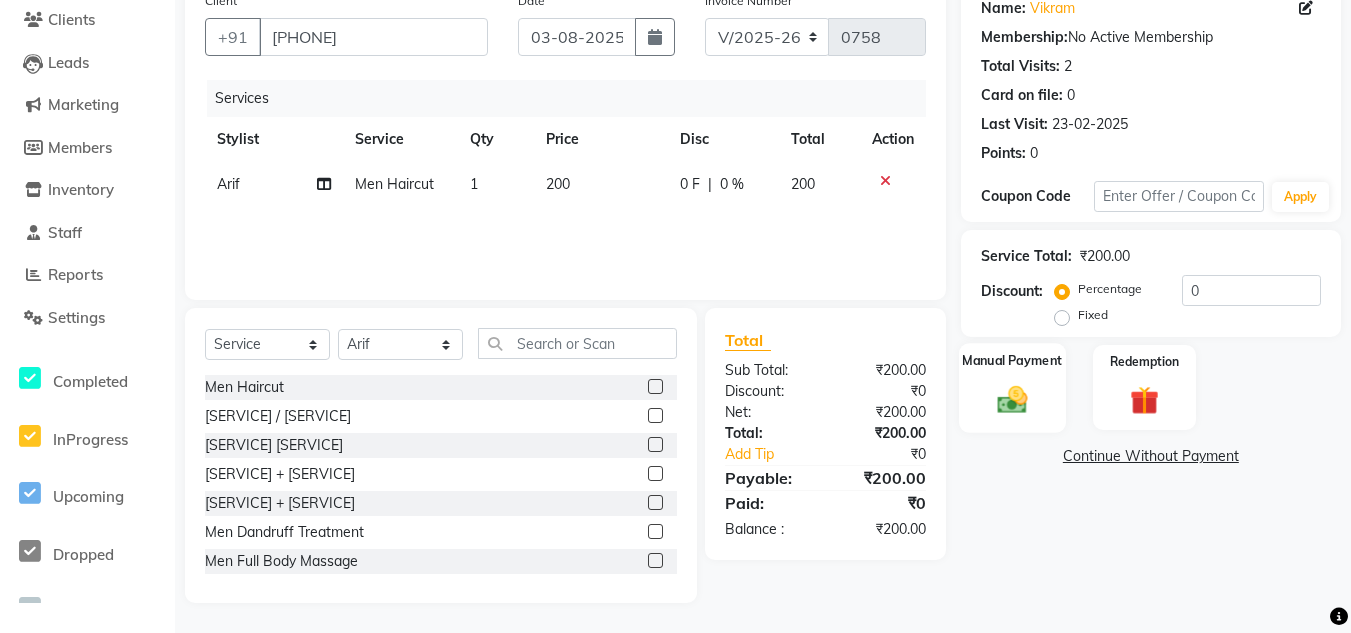 click 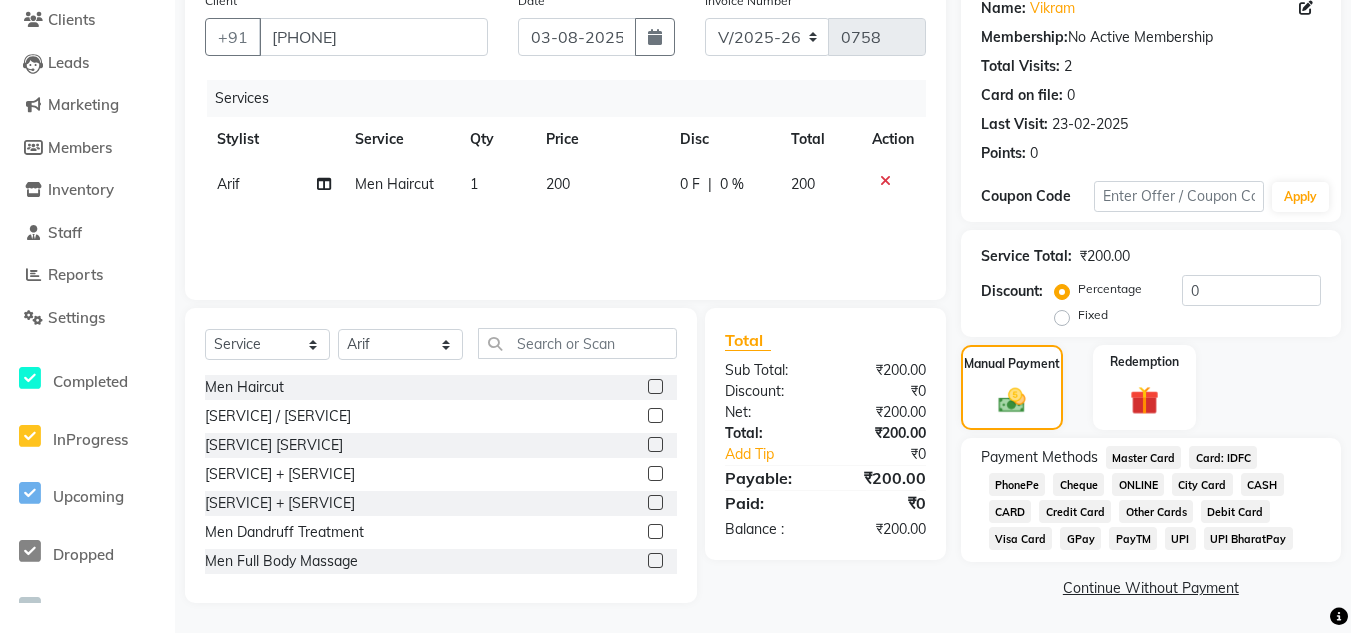 click on "ONLINE" 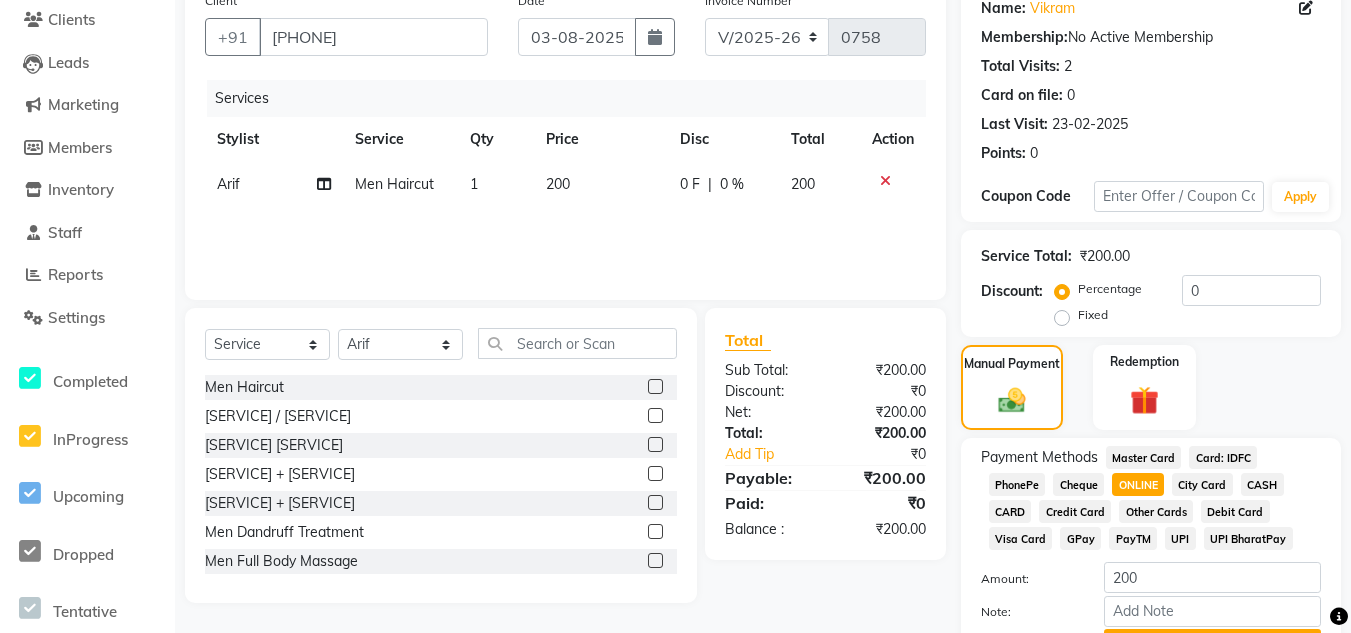 click on "CASH" 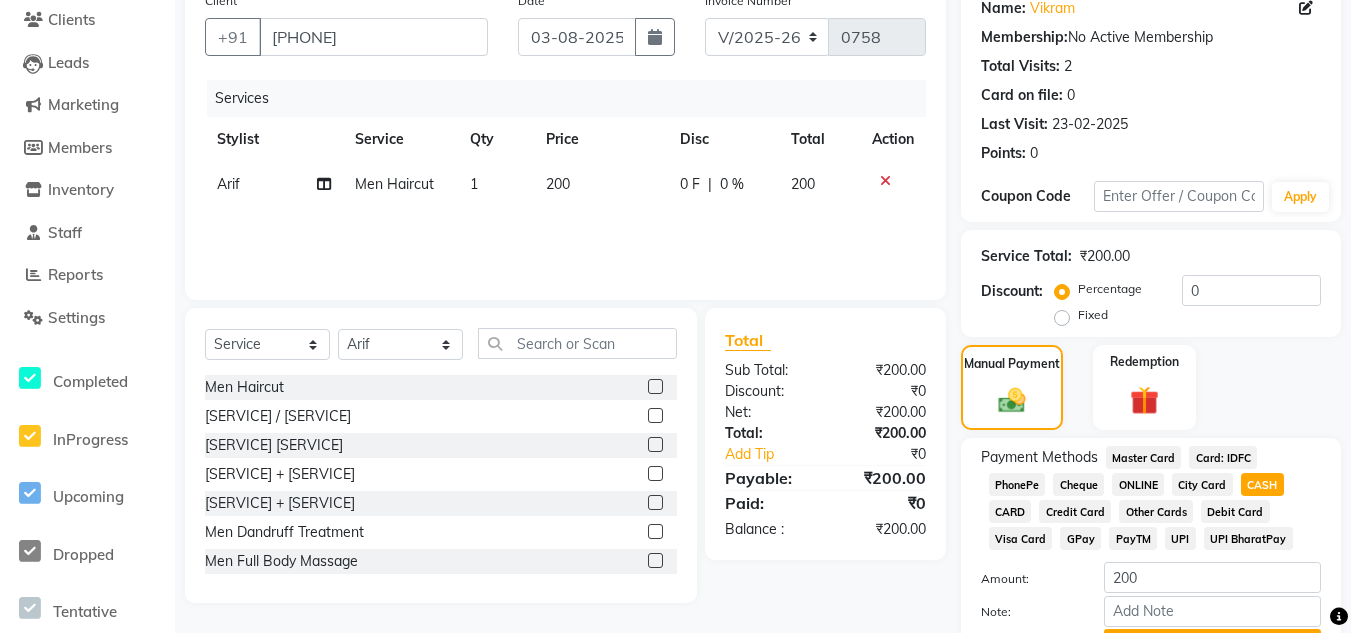 scroll, scrollTop: 274, scrollLeft: 0, axis: vertical 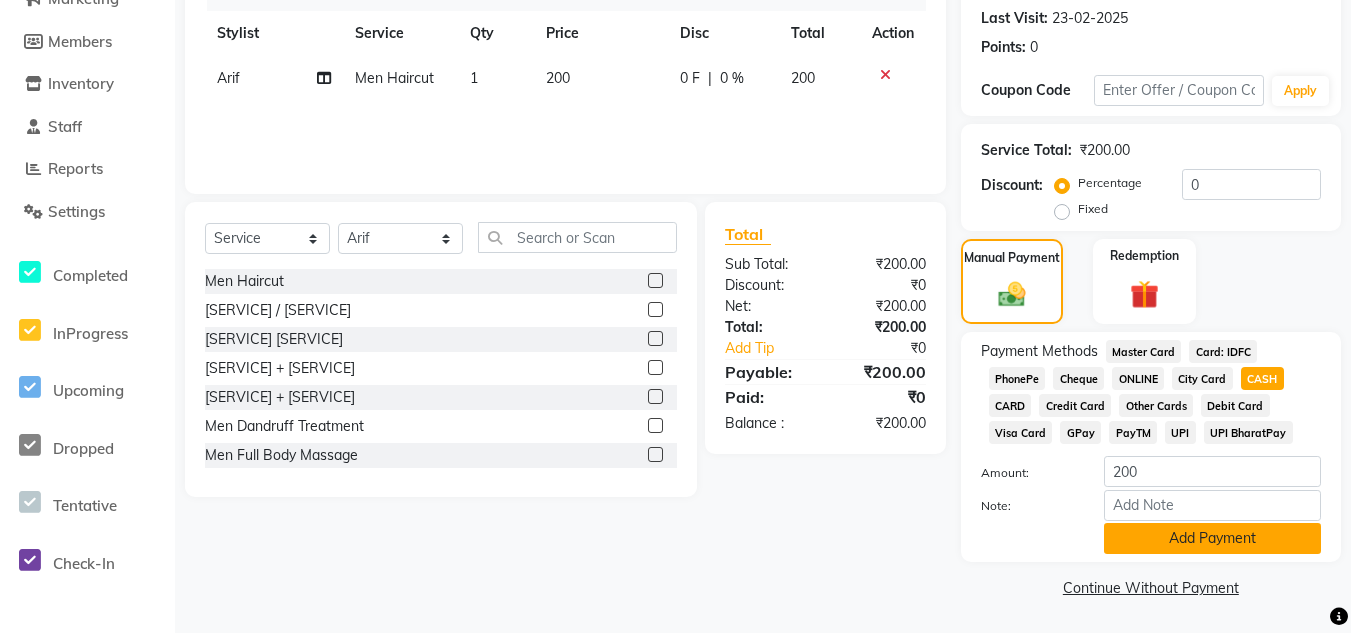 click on "Add Payment" 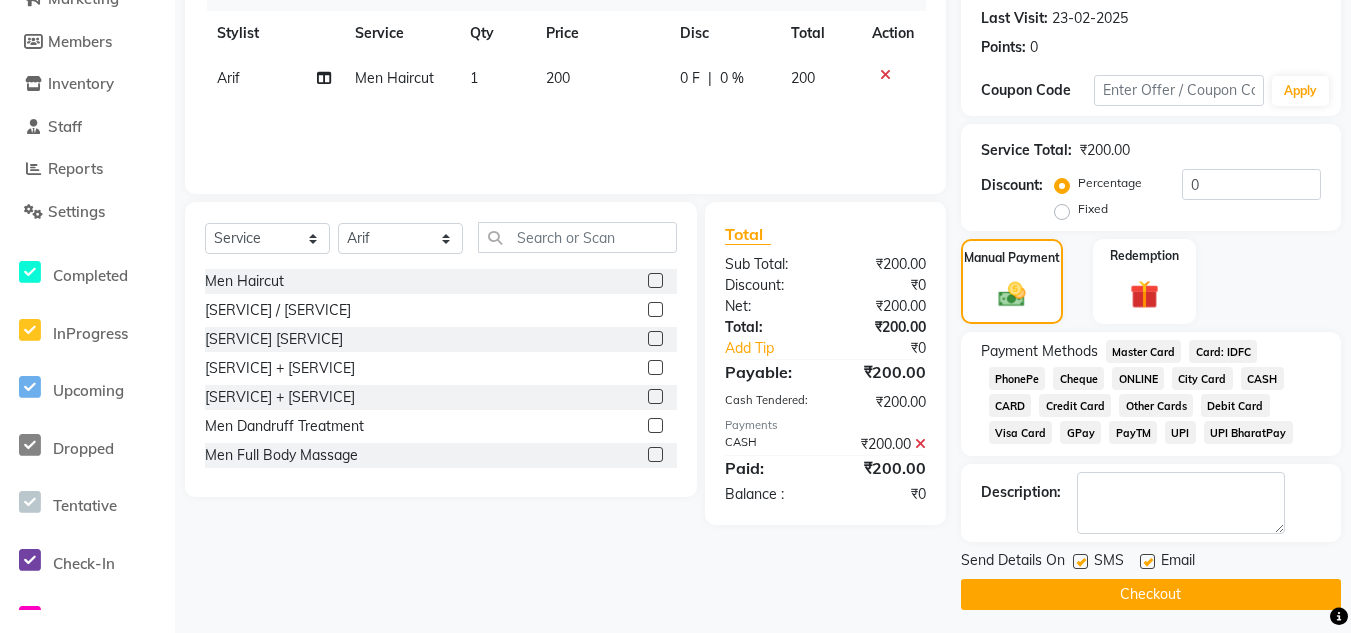 click 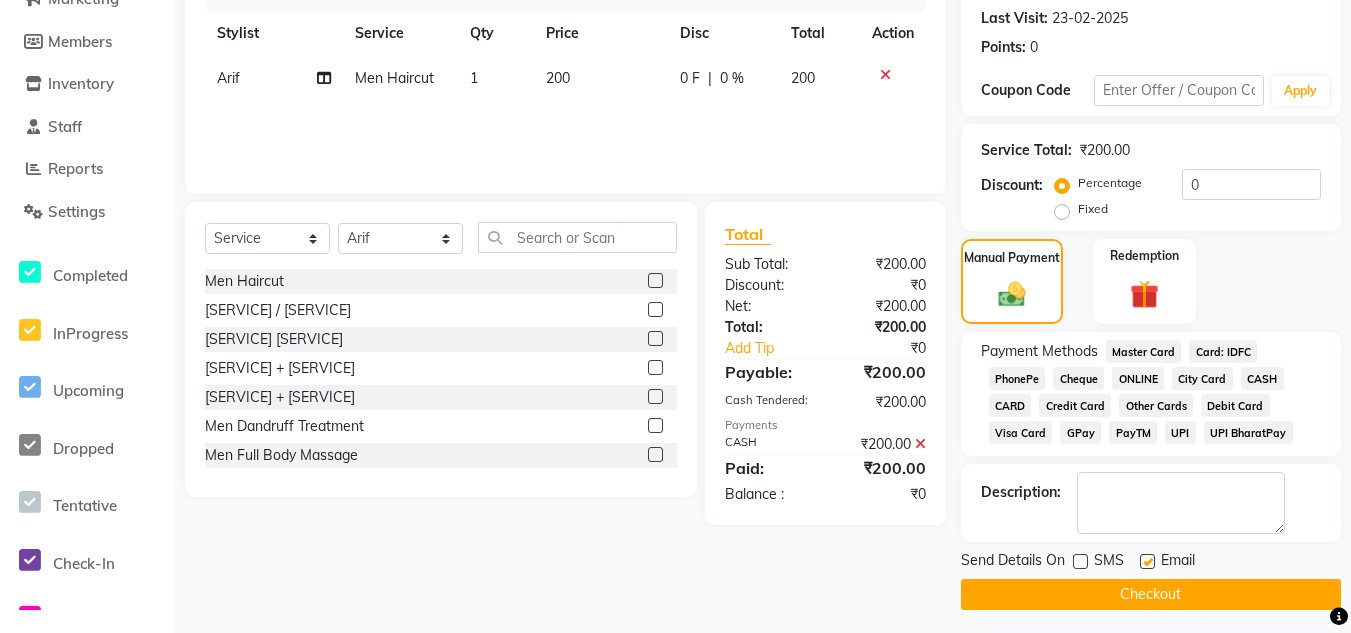 click on "Checkout" 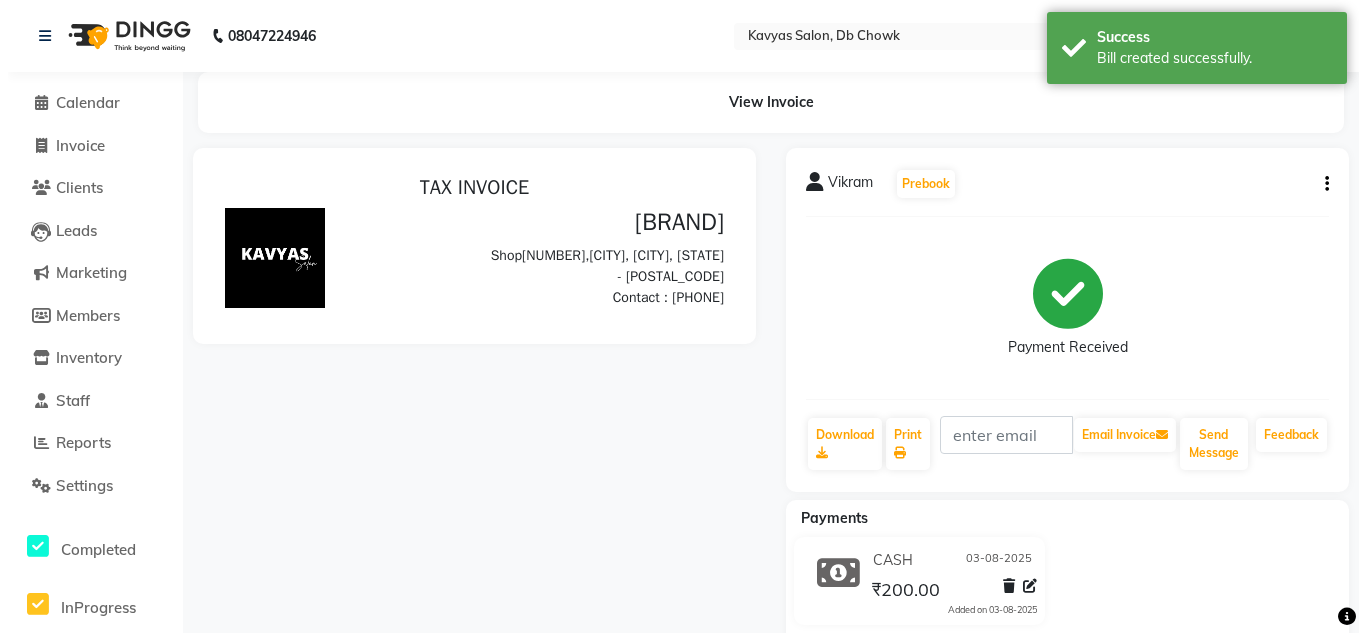 scroll, scrollTop: 0, scrollLeft: 0, axis: both 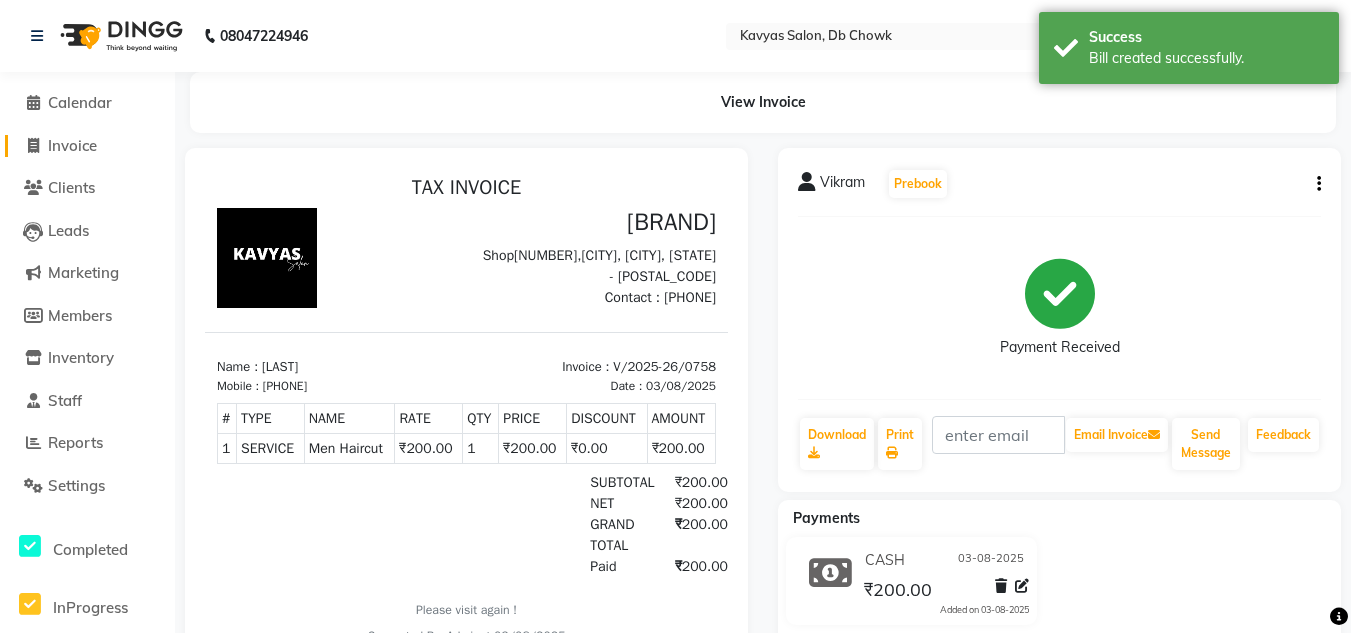 click on "Invoice" 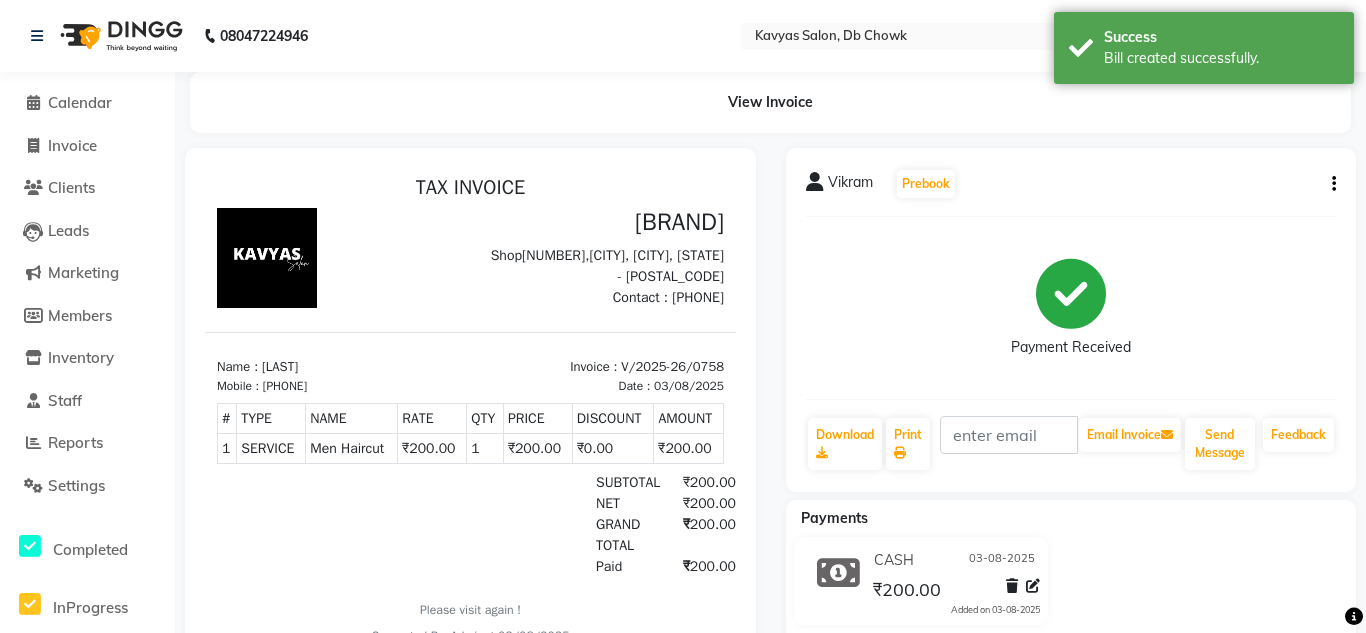 select on "6954" 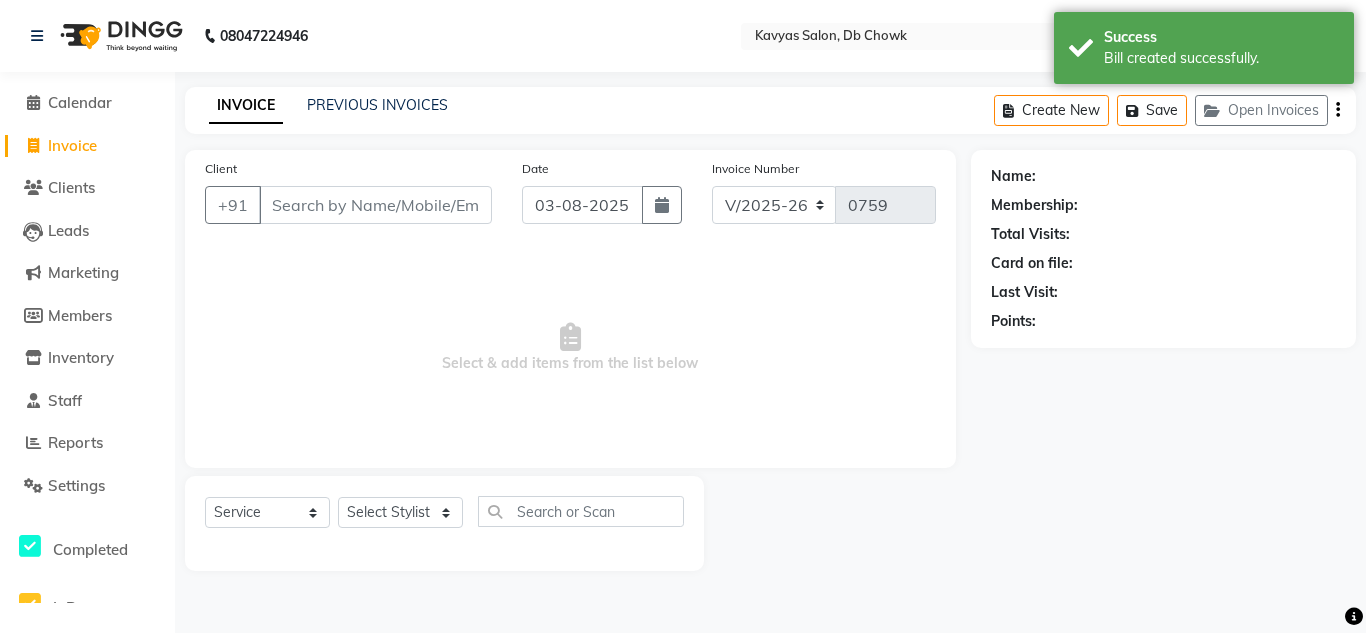 click on "Client" at bounding box center [375, 205] 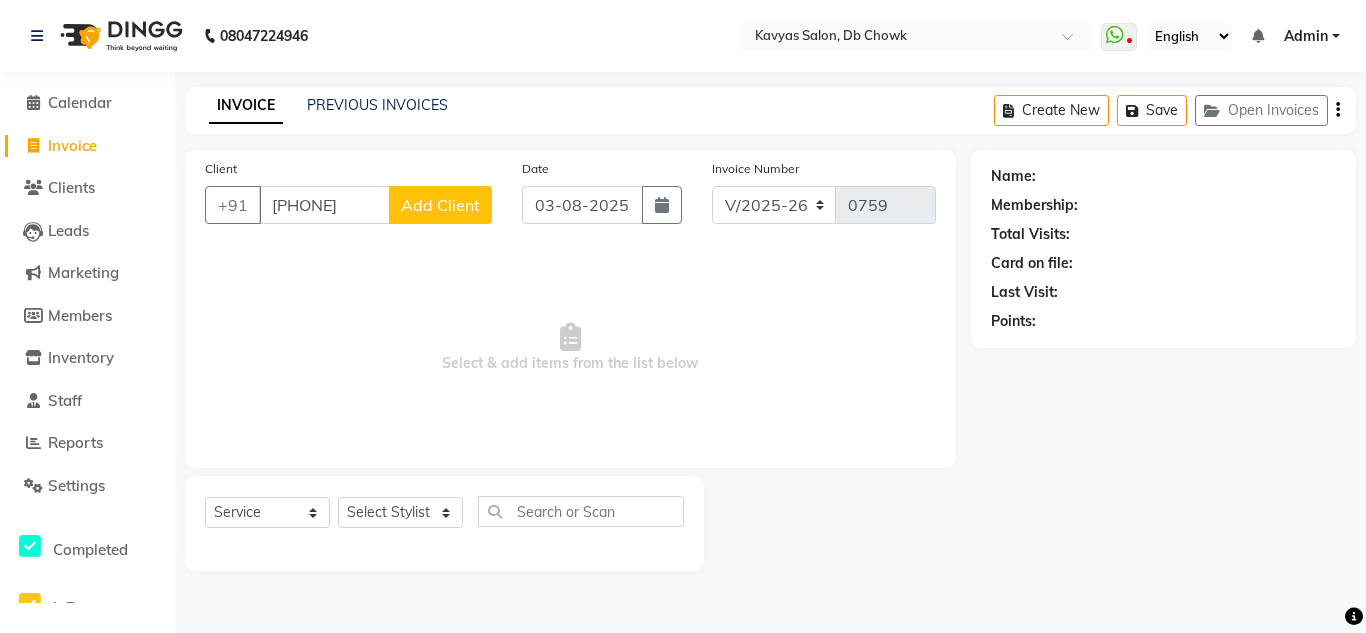 type on "[PHONE]" 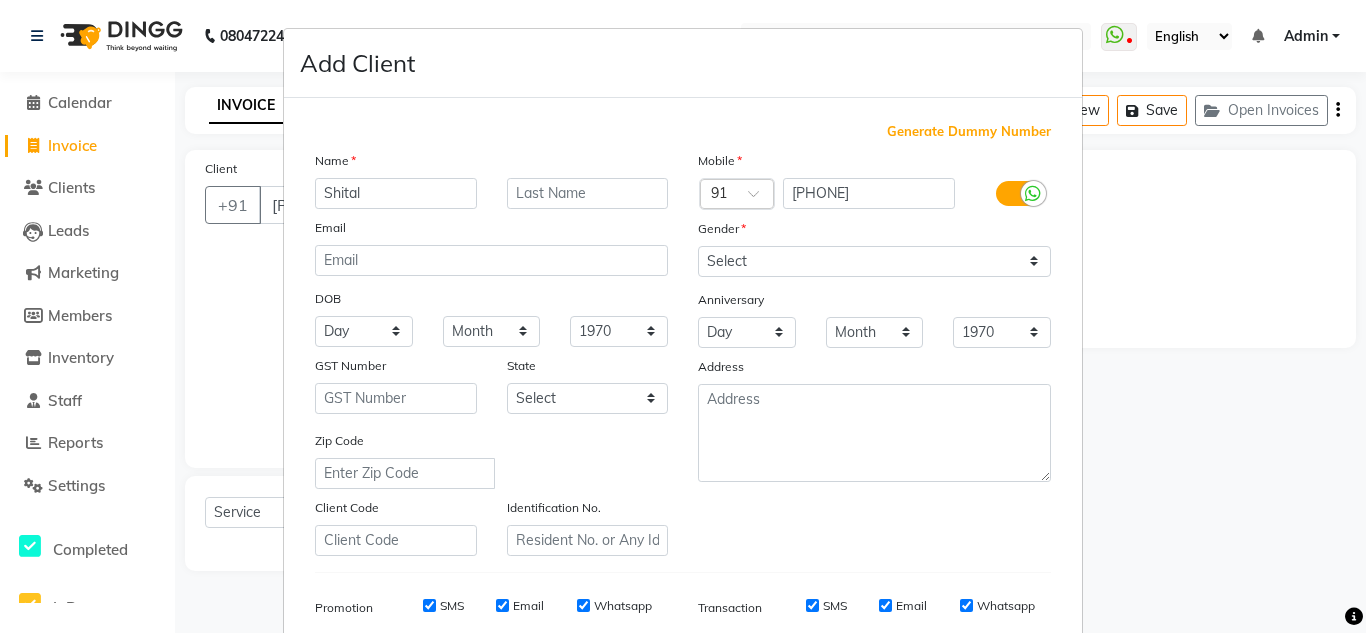 type on "Shital" 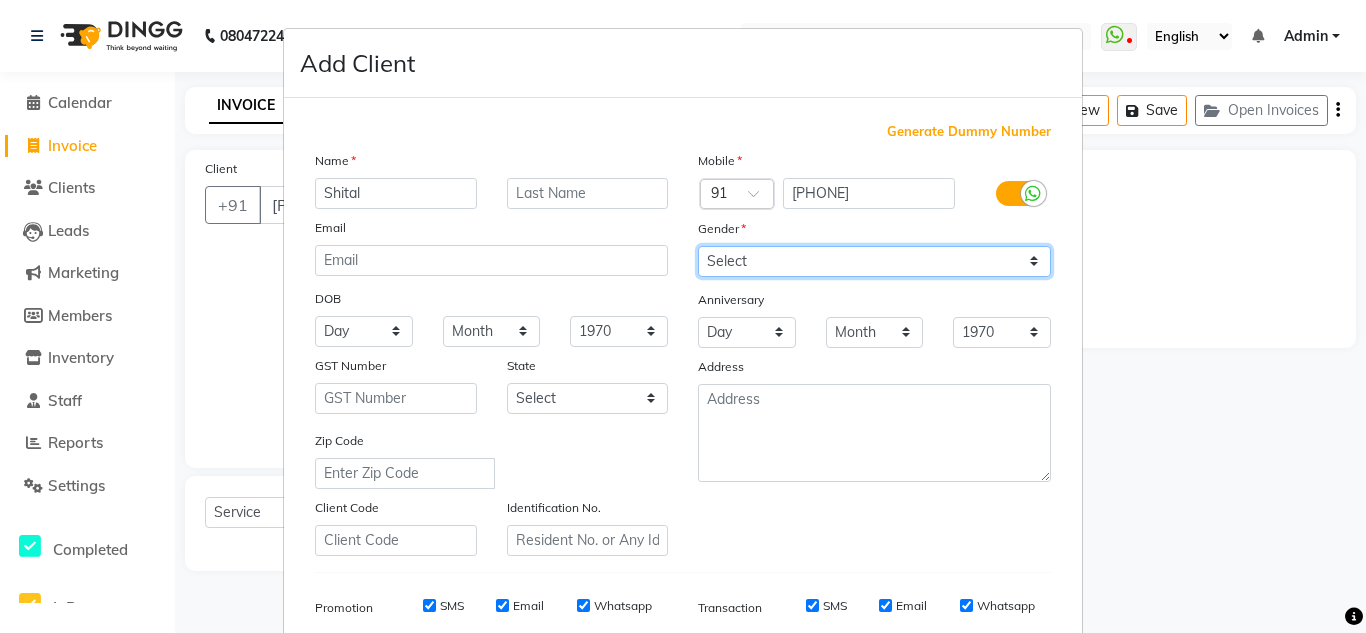 click on "Select Male Female Other Prefer Not To Say" at bounding box center (874, 261) 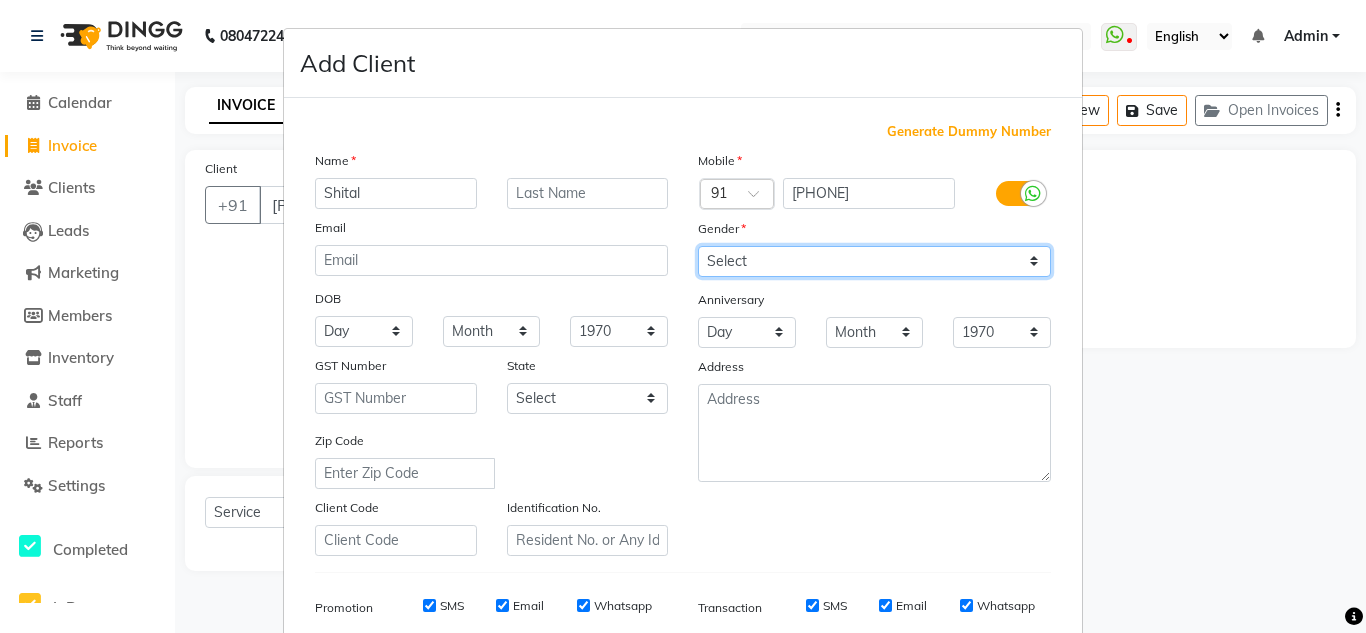 select on "female" 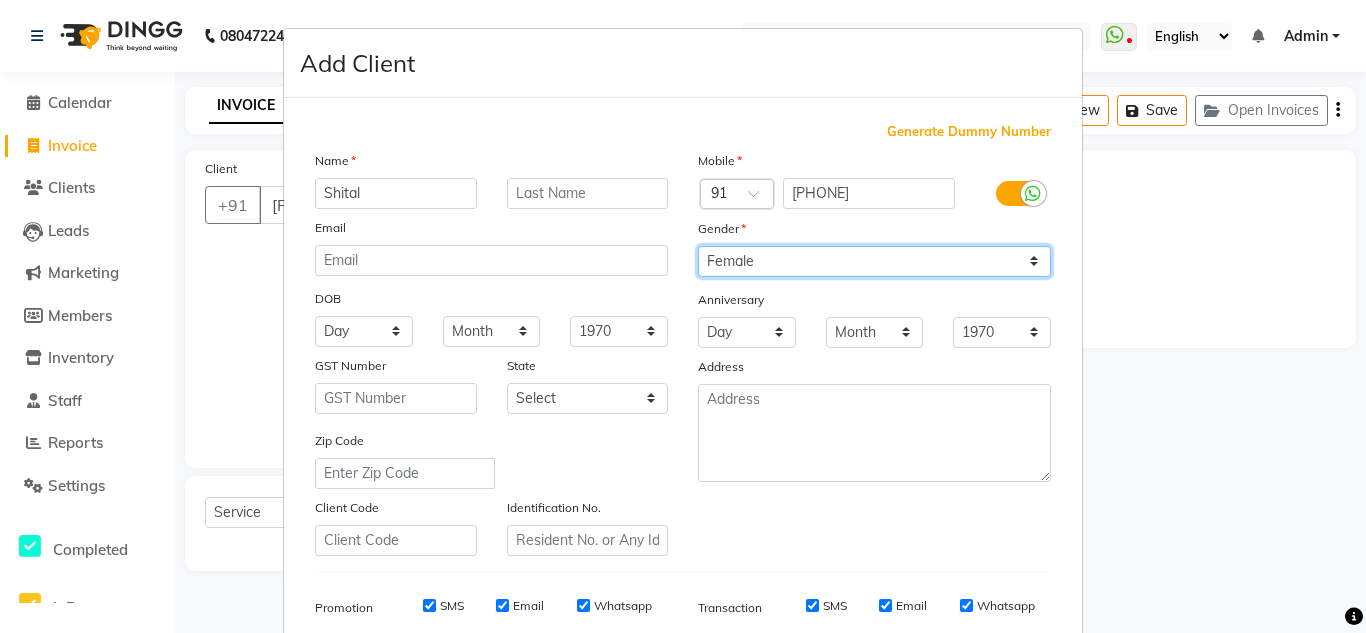 click on "Select Male Female Other Prefer Not To Say" at bounding box center (874, 261) 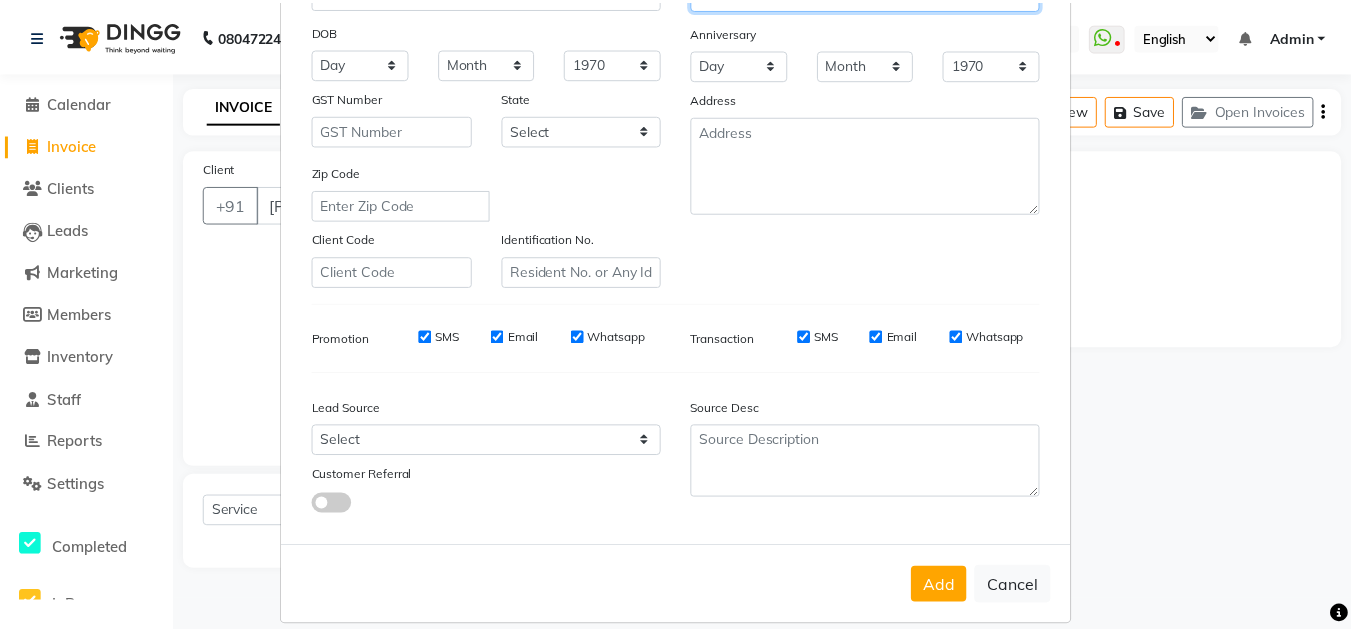 scroll, scrollTop: 290, scrollLeft: 0, axis: vertical 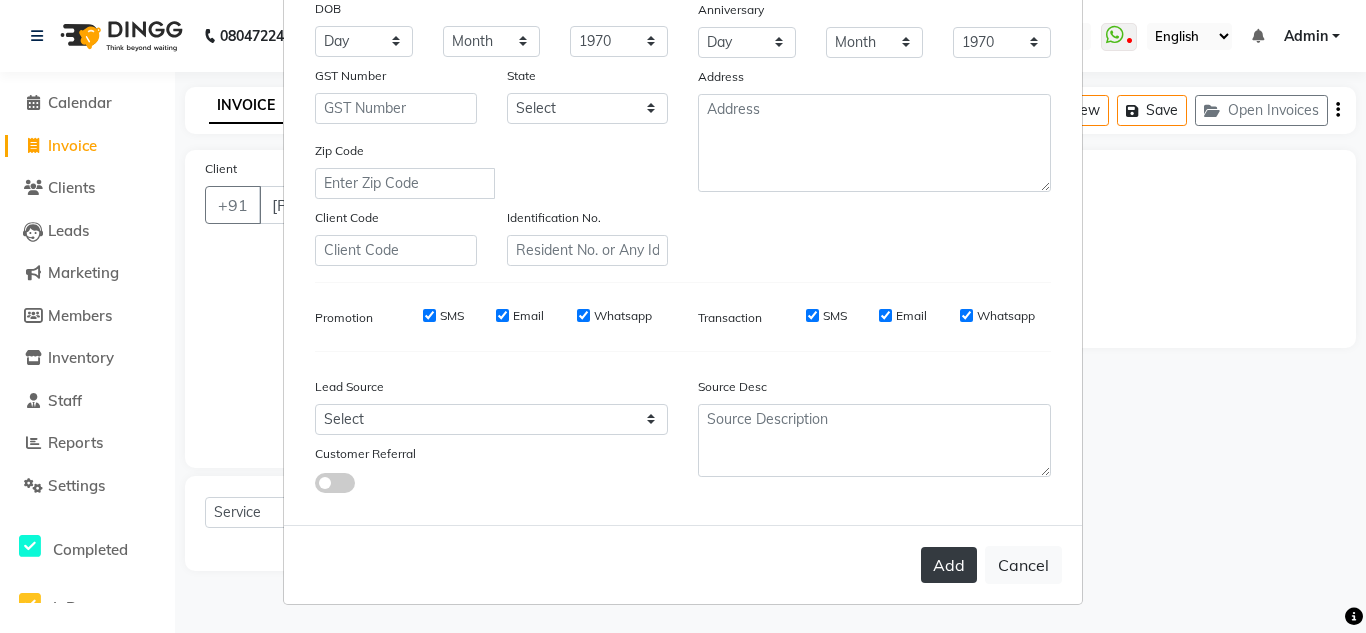 click on "Add" at bounding box center [949, 565] 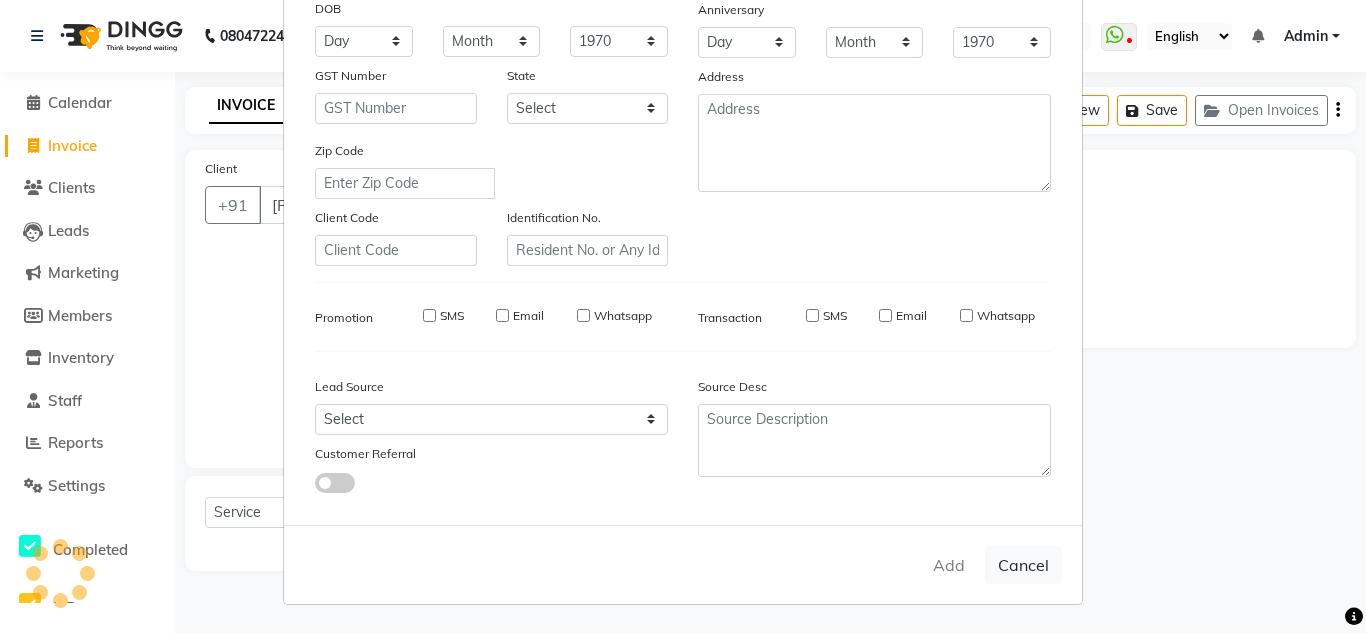 type 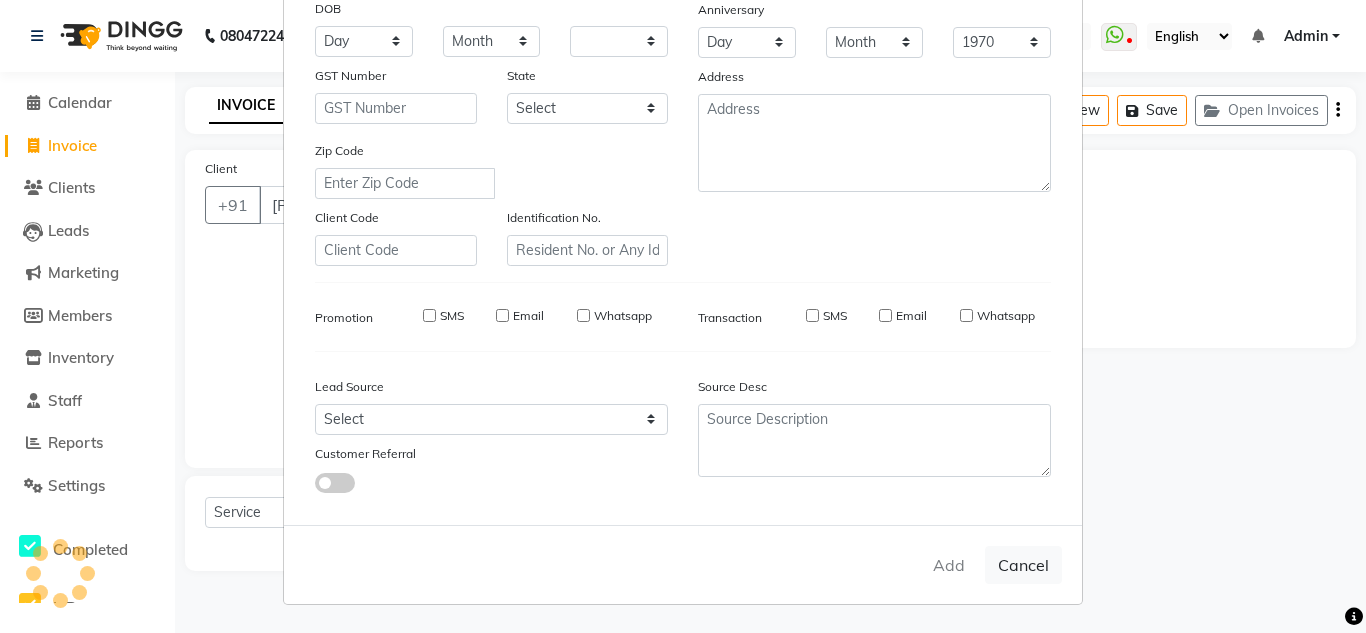 select 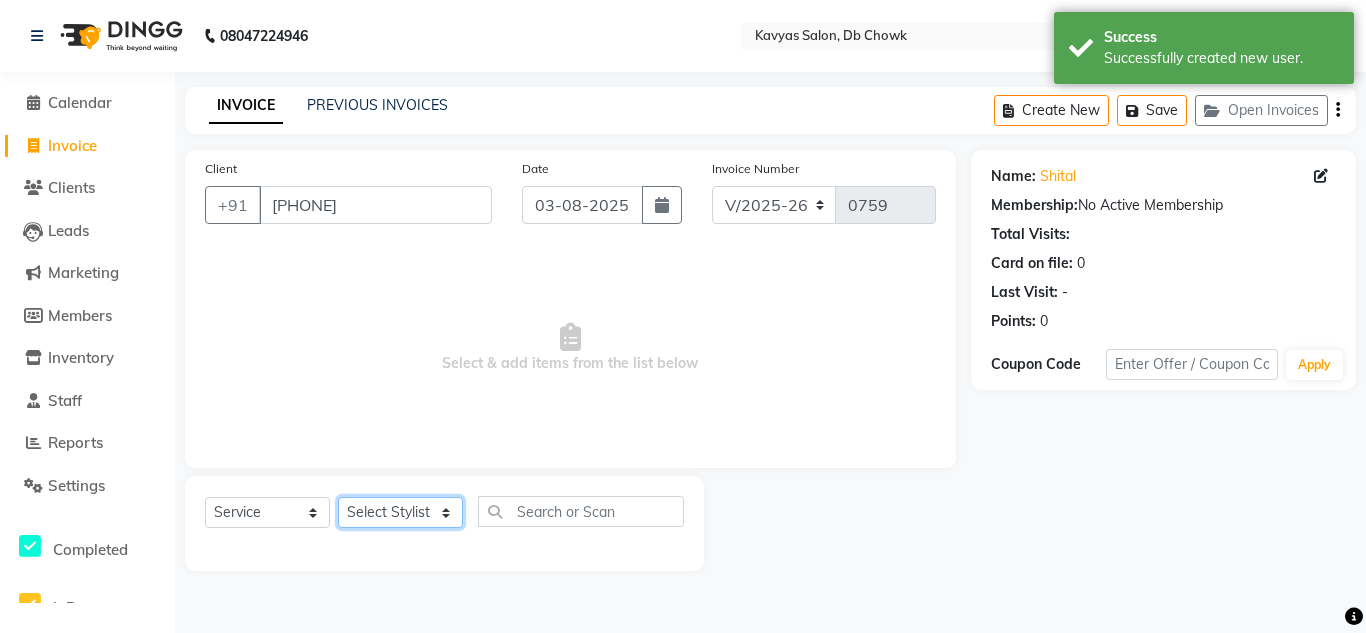 click on "Select Stylist [LAST] [LAST] [LAST] [LAST] [LAST] [LAST] [LAST] [LAST] [LAST] [LAST] [LAST] [LAST] [LAST] [LAST] [LAST] [LAST]" 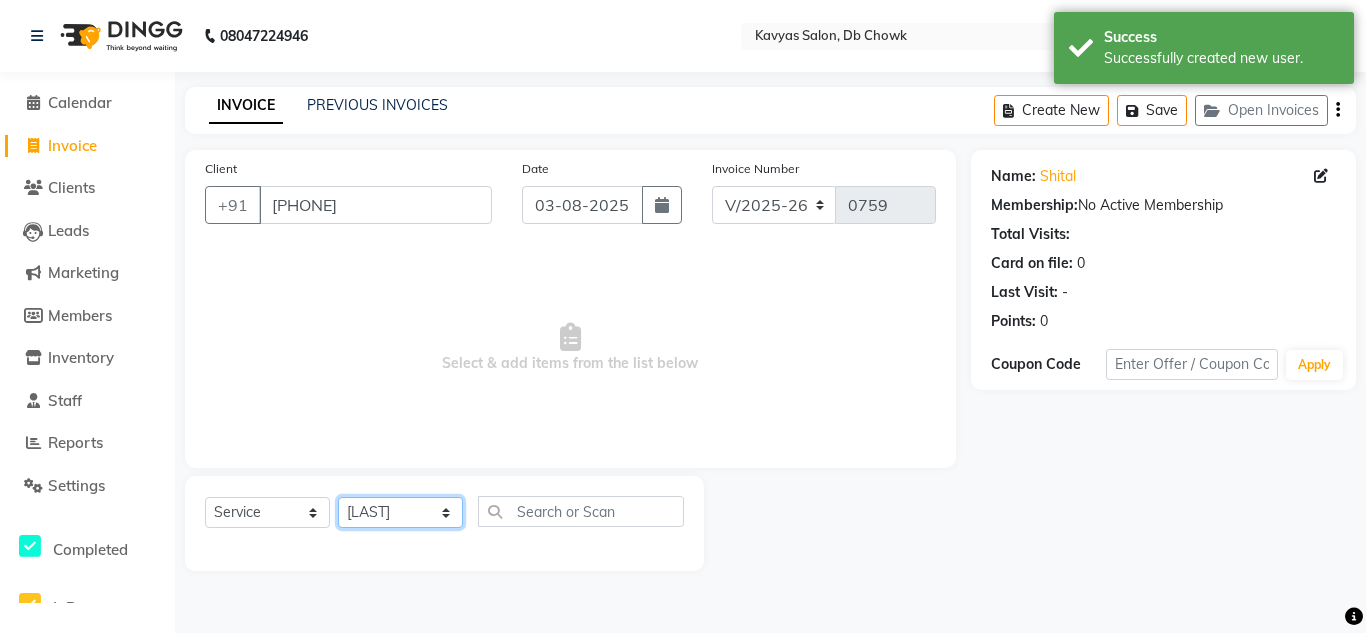 click on "Select Stylist [LAST] [LAST] [LAST] [LAST] [LAST] [LAST] [LAST] [LAST] [LAST] [LAST] [LAST] [LAST] [LAST] [LAST] [LAST] [LAST]" 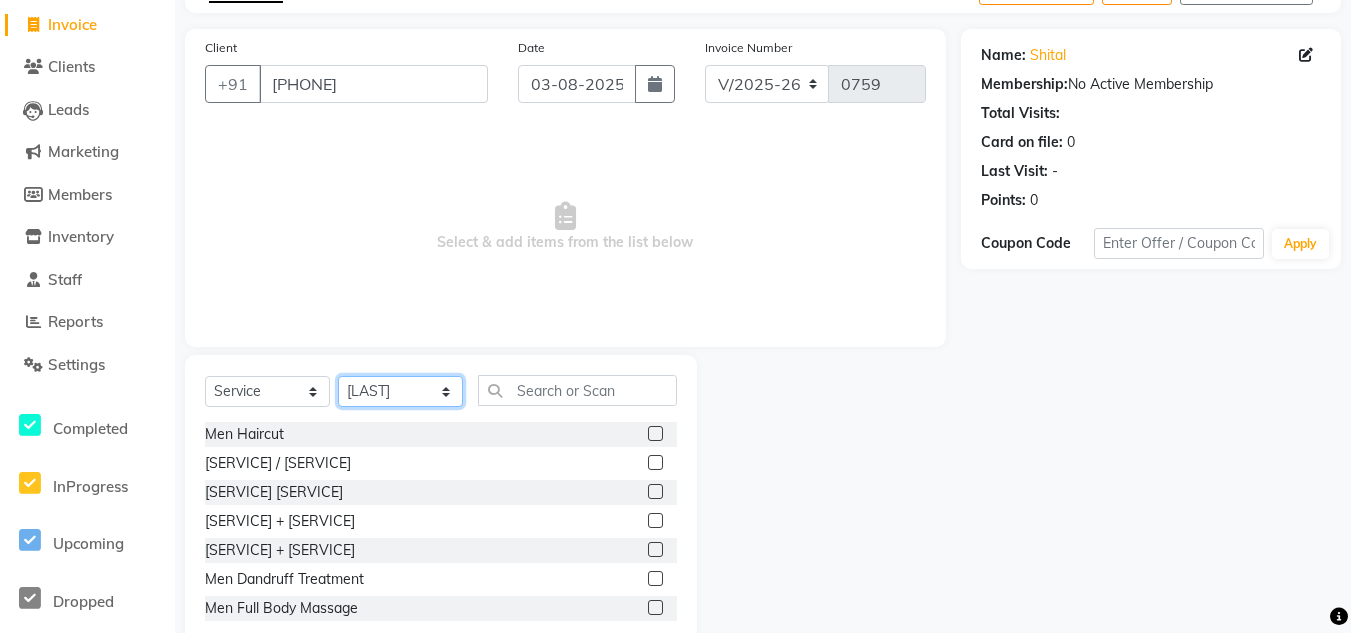 scroll, scrollTop: 168, scrollLeft: 0, axis: vertical 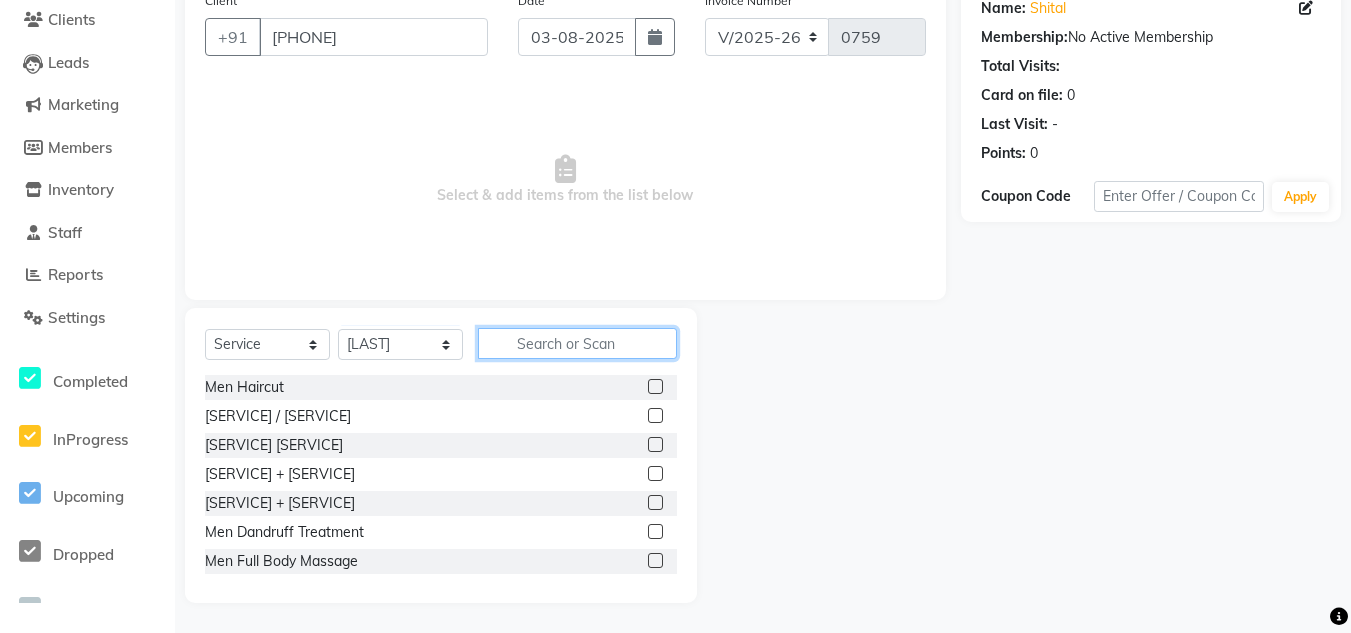 click 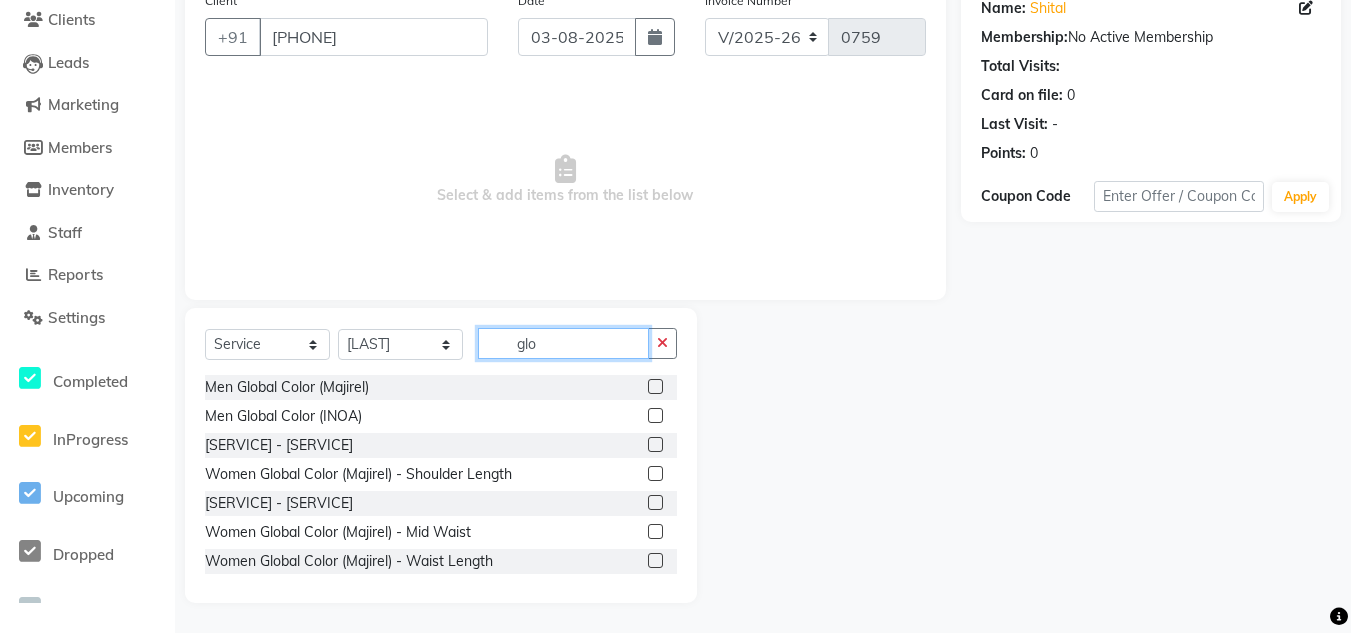 type on "glo" 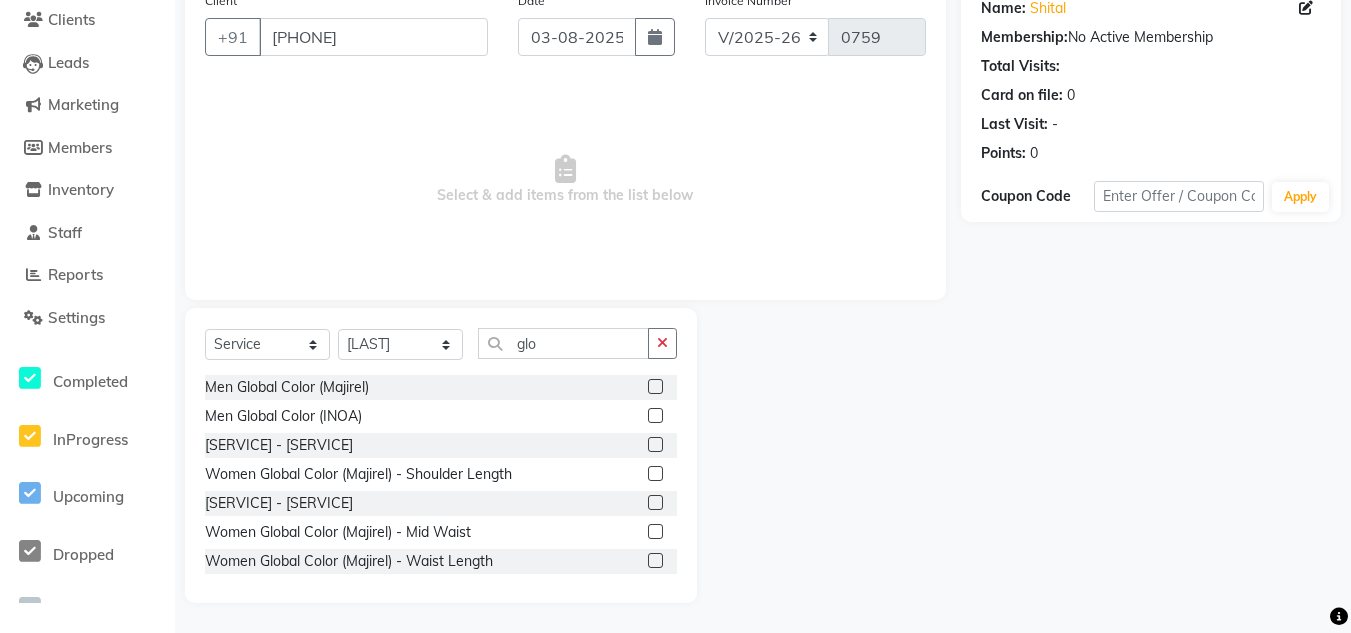 click 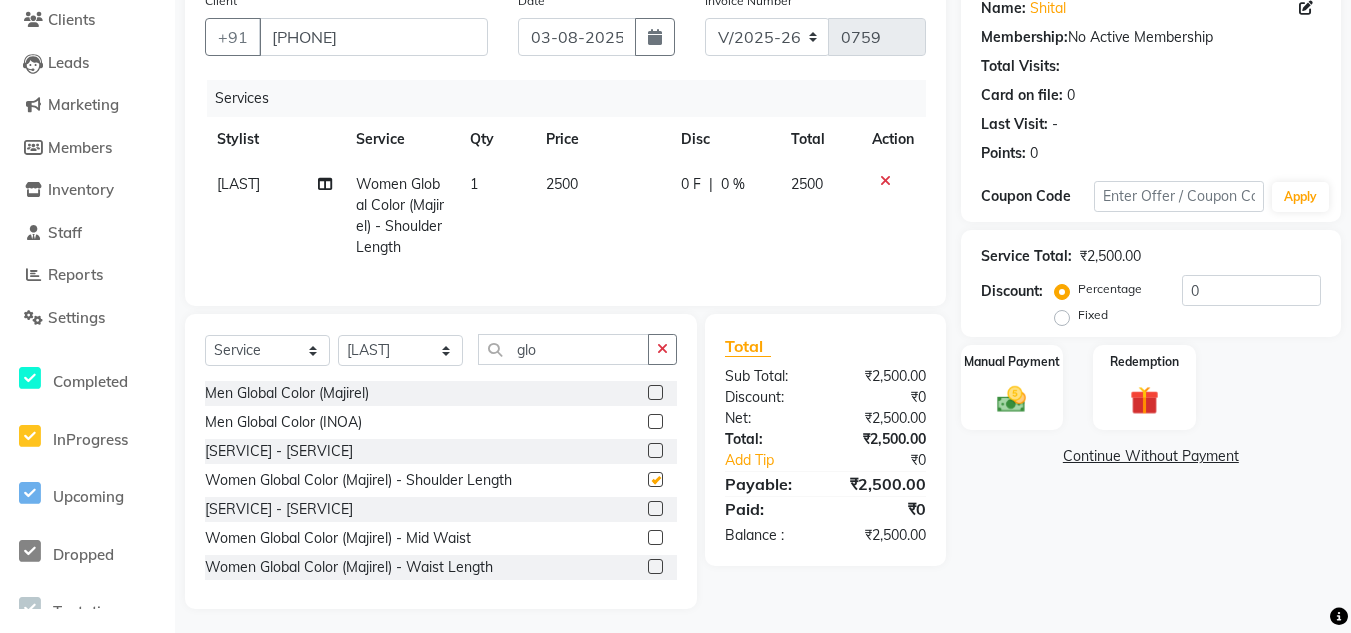 checkbox on "false" 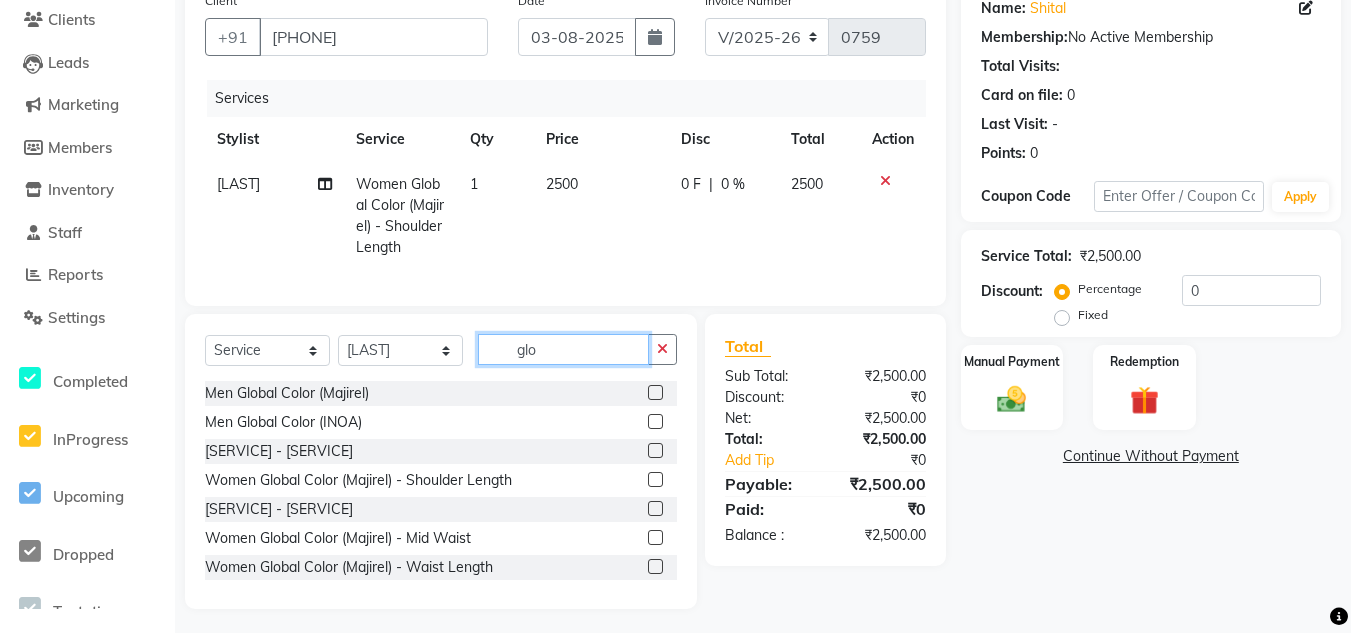 drag, startPoint x: 576, startPoint y: 369, endPoint x: 407, endPoint y: 377, distance: 169.18924 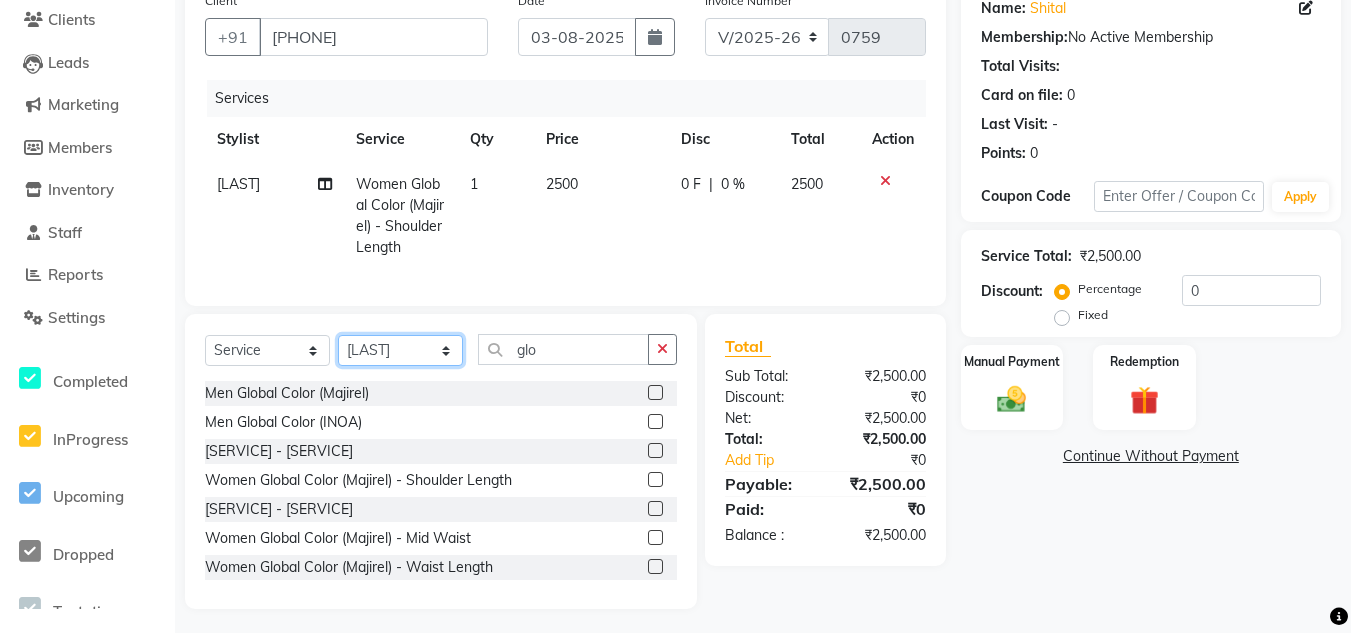 click on "Select Stylist [LAST] [LAST] [LAST] [LAST] [LAST] [LAST] [LAST] [LAST] [LAST] [LAST] [LAST] [LAST] [LAST] [LAST] [LAST] [LAST]" 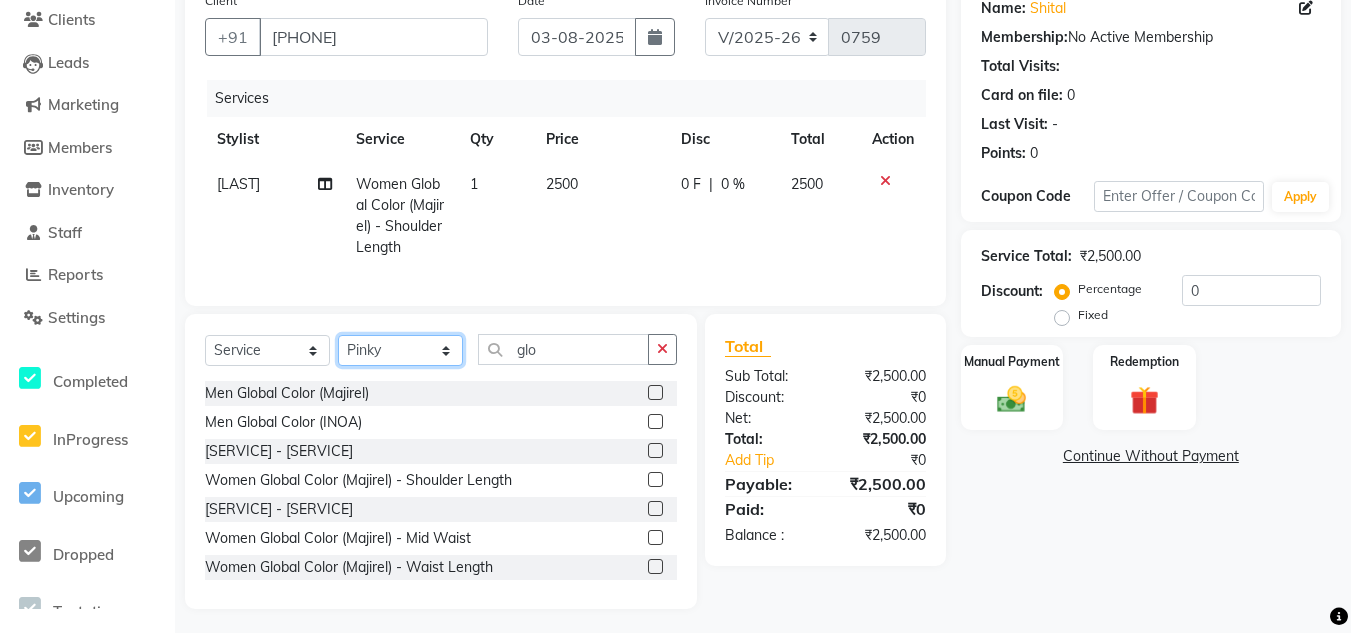 click on "Select Stylist [LAST] [LAST] [LAST] [LAST] [LAST] [LAST] [LAST] [LAST] [LAST] [LAST] [LAST] [LAST] [LAST] [LAST] [LAST] [LAST]" 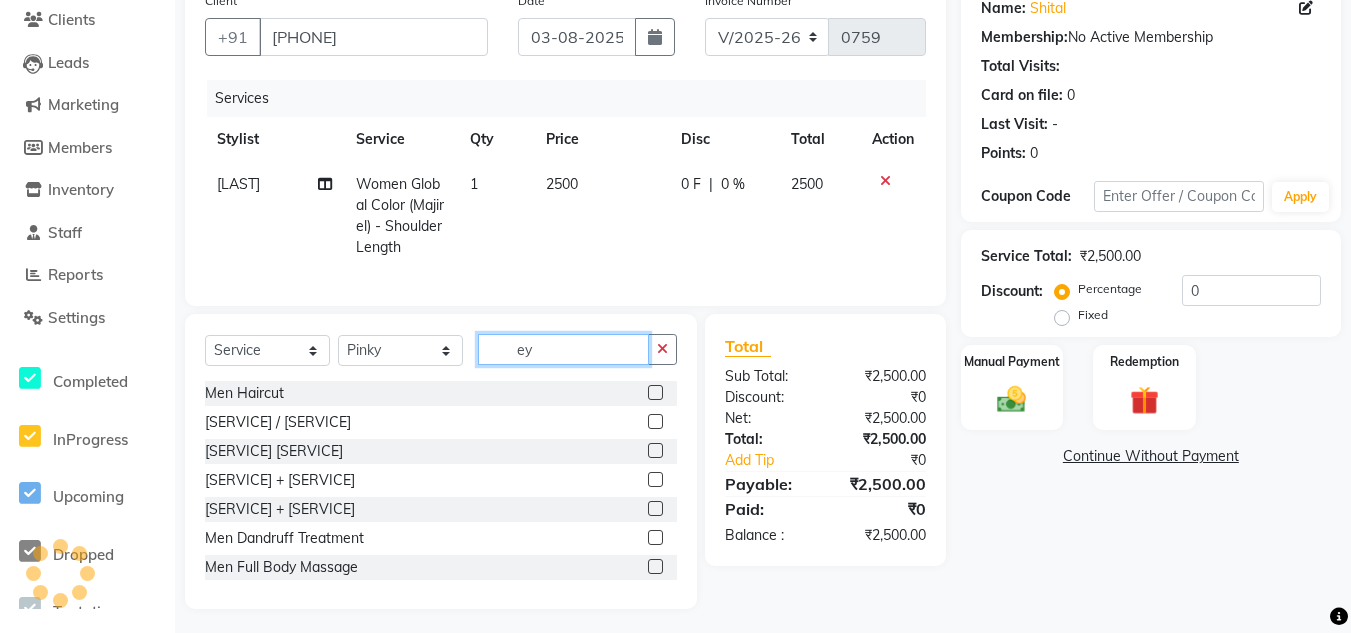 scroll, scrollTop: 146, scrollLeft: 0, axis: vertical 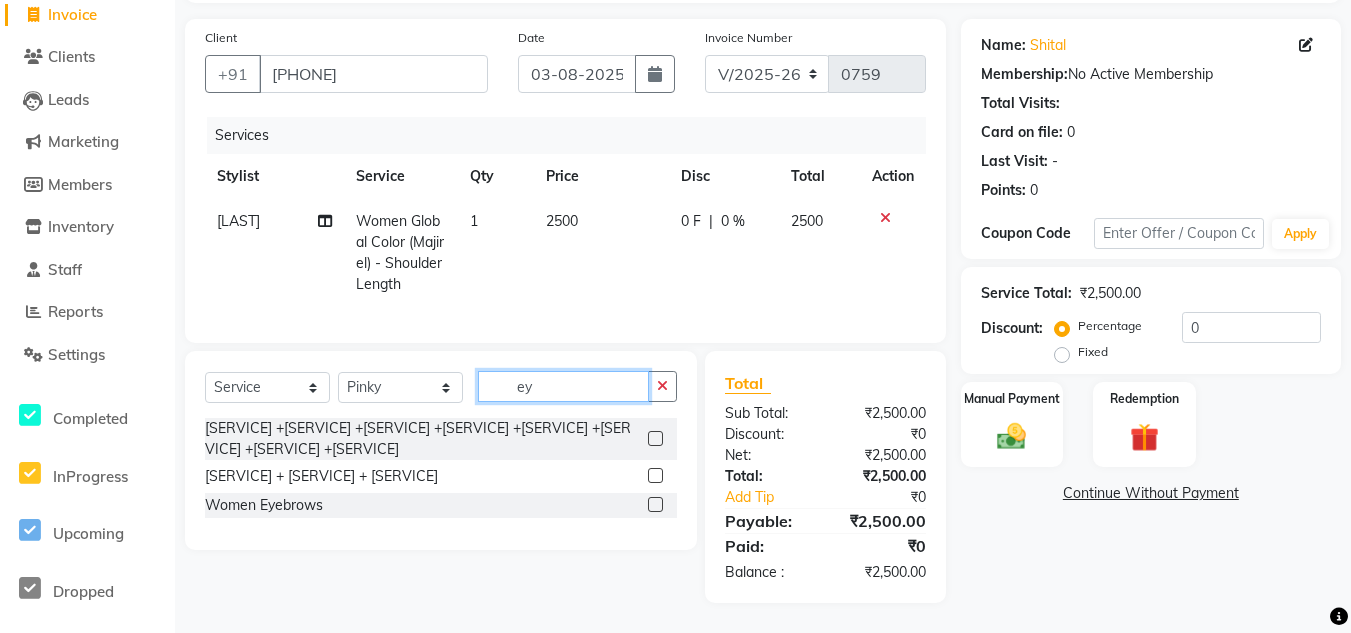type on "ey" 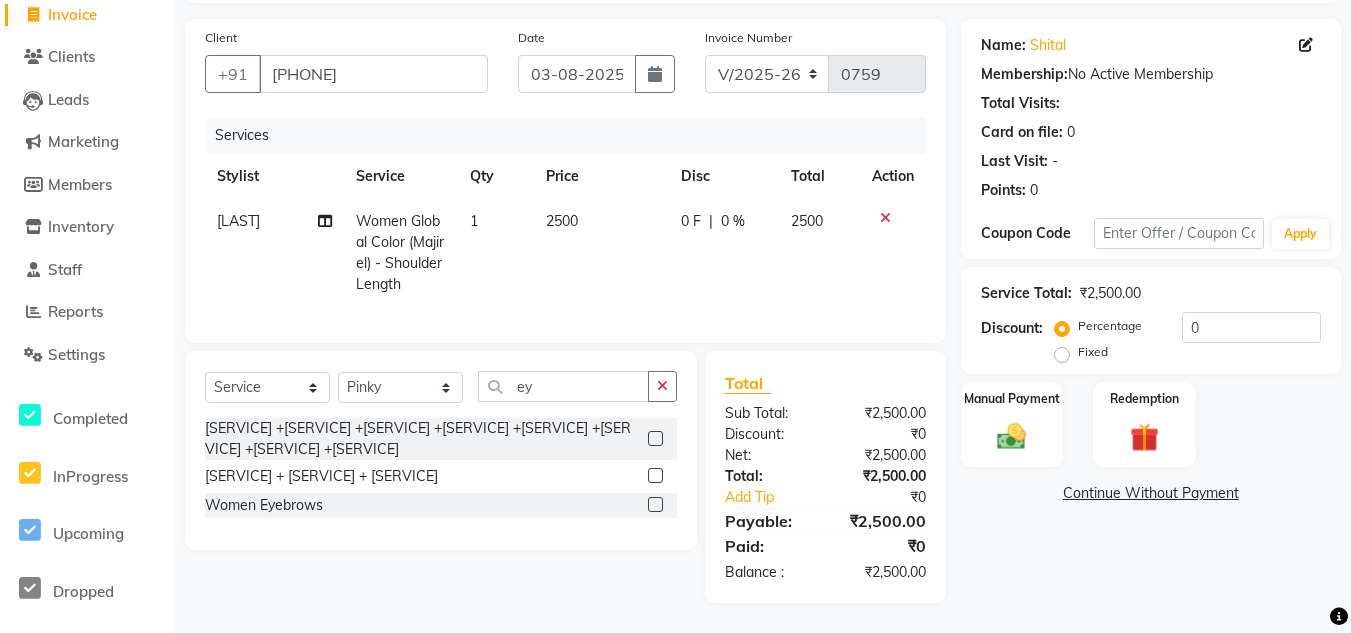 click 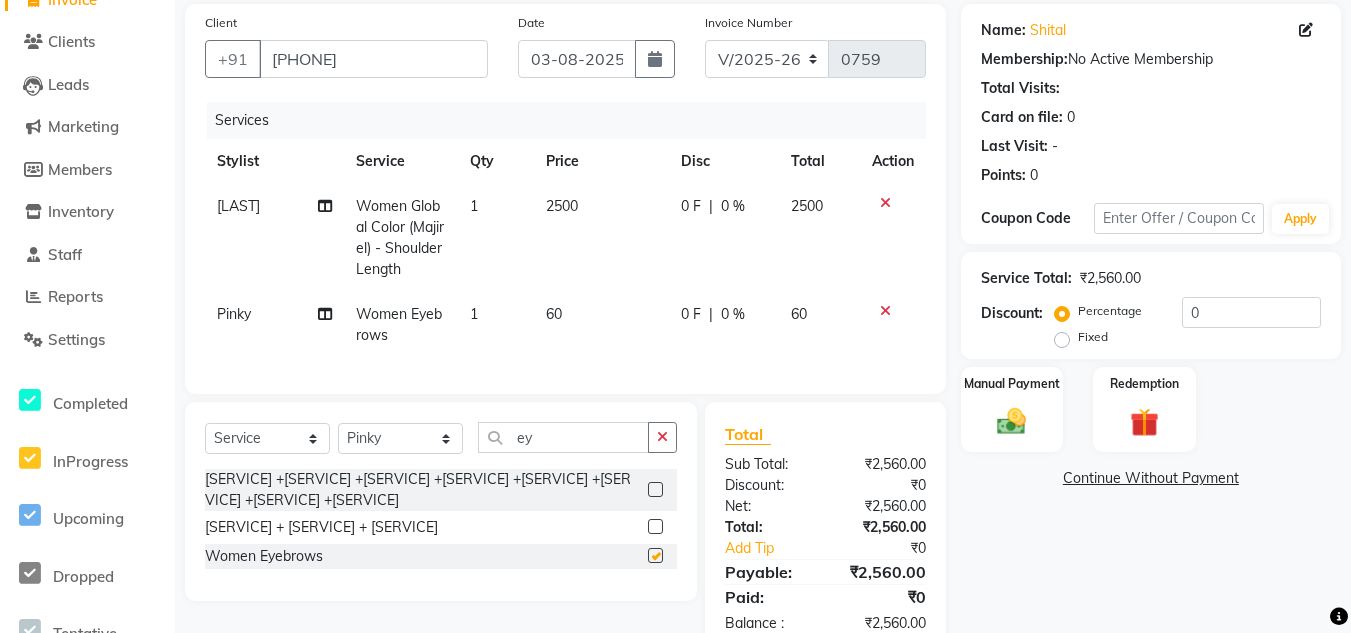 checkbox on "false" 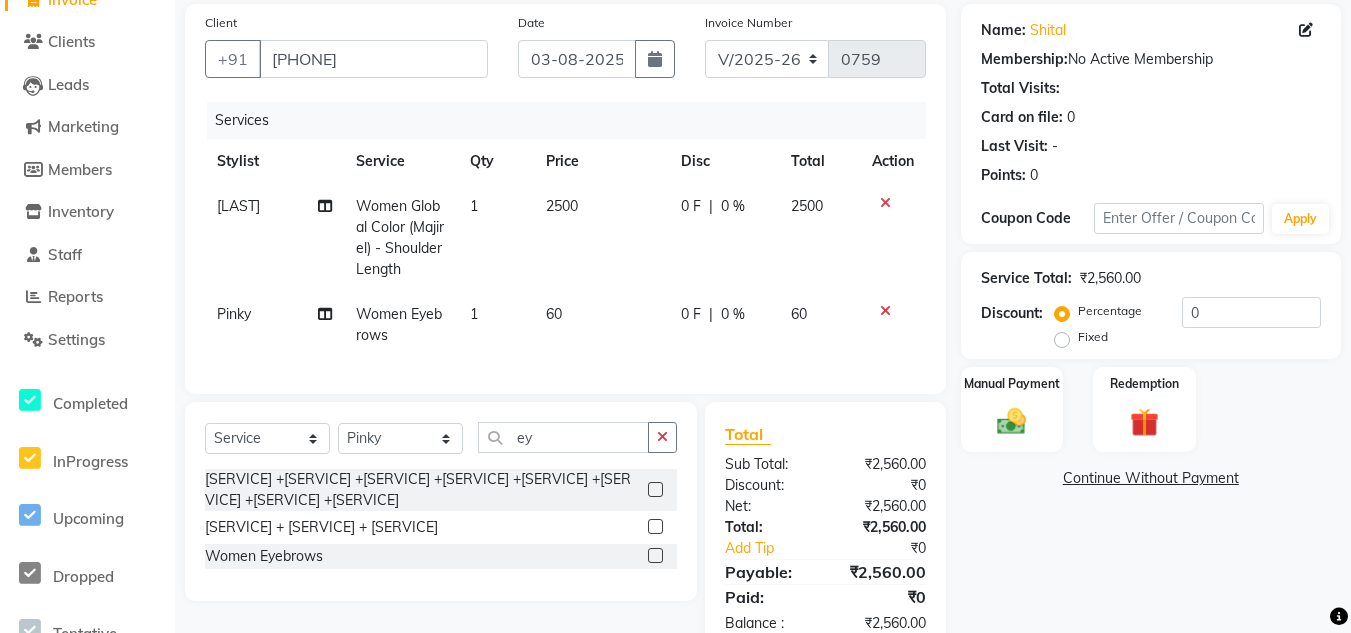 click on "60" 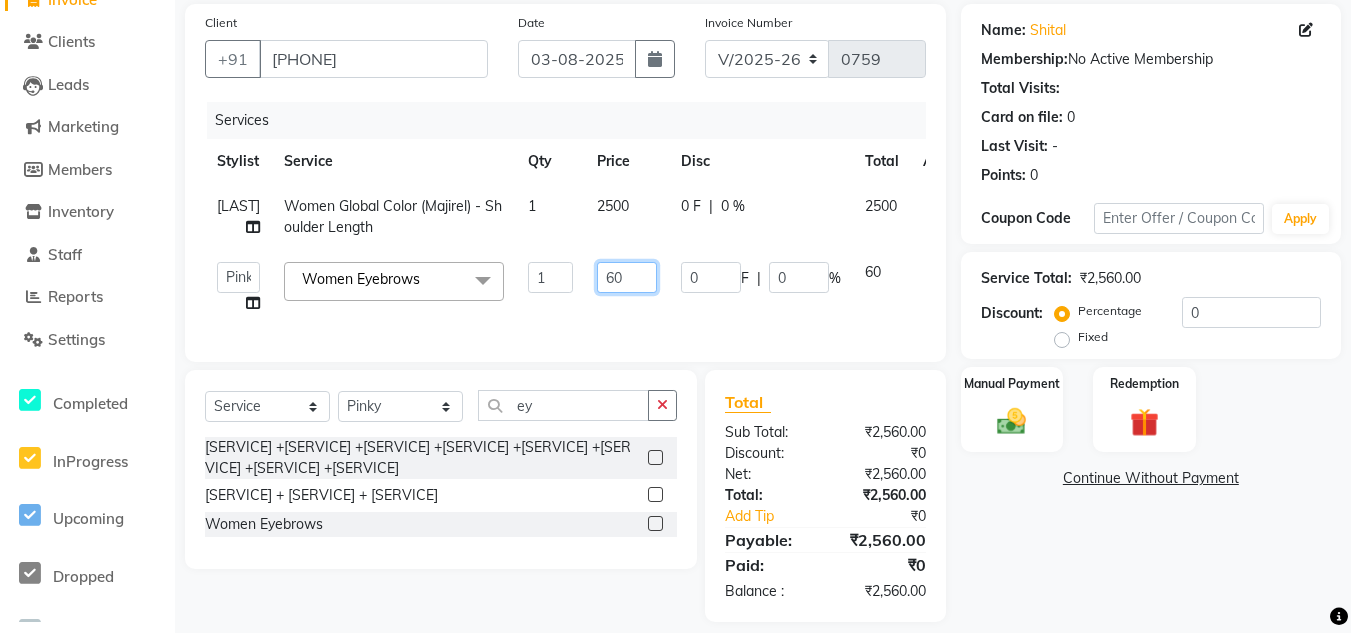 drag, startPoint x: 636, startPoint y: 309, endPoint x: 609, endPoint y: 314, distance: 27.45906 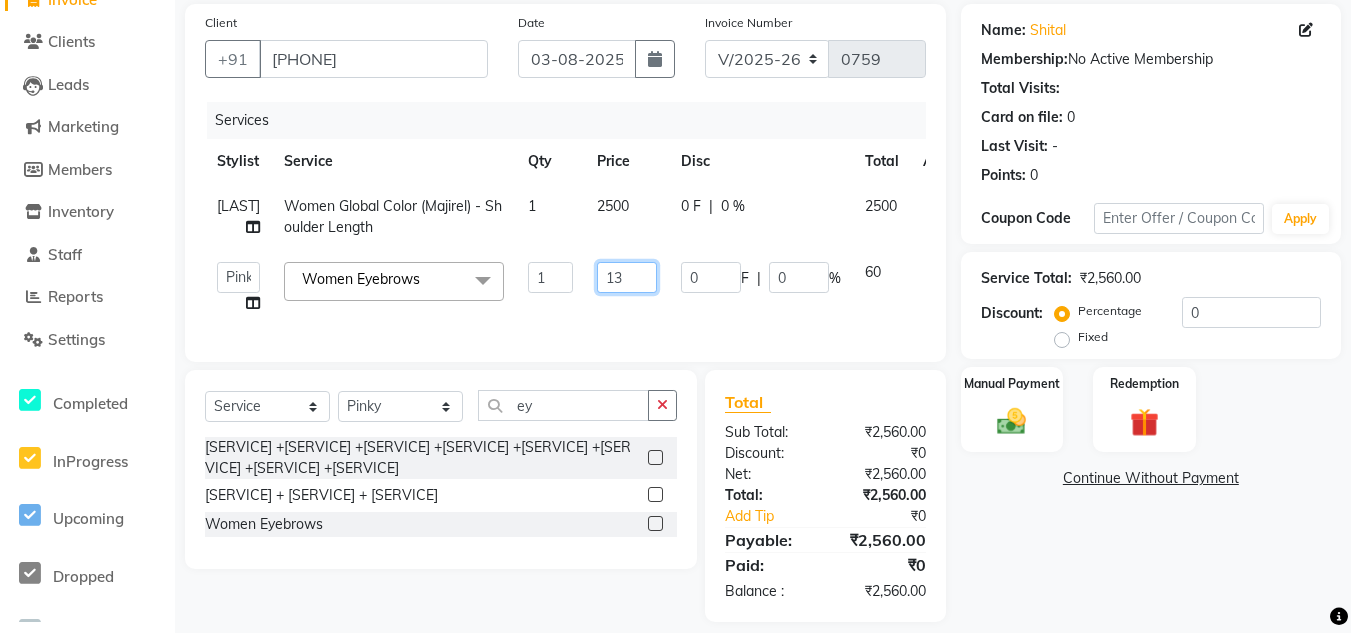 type on "130" 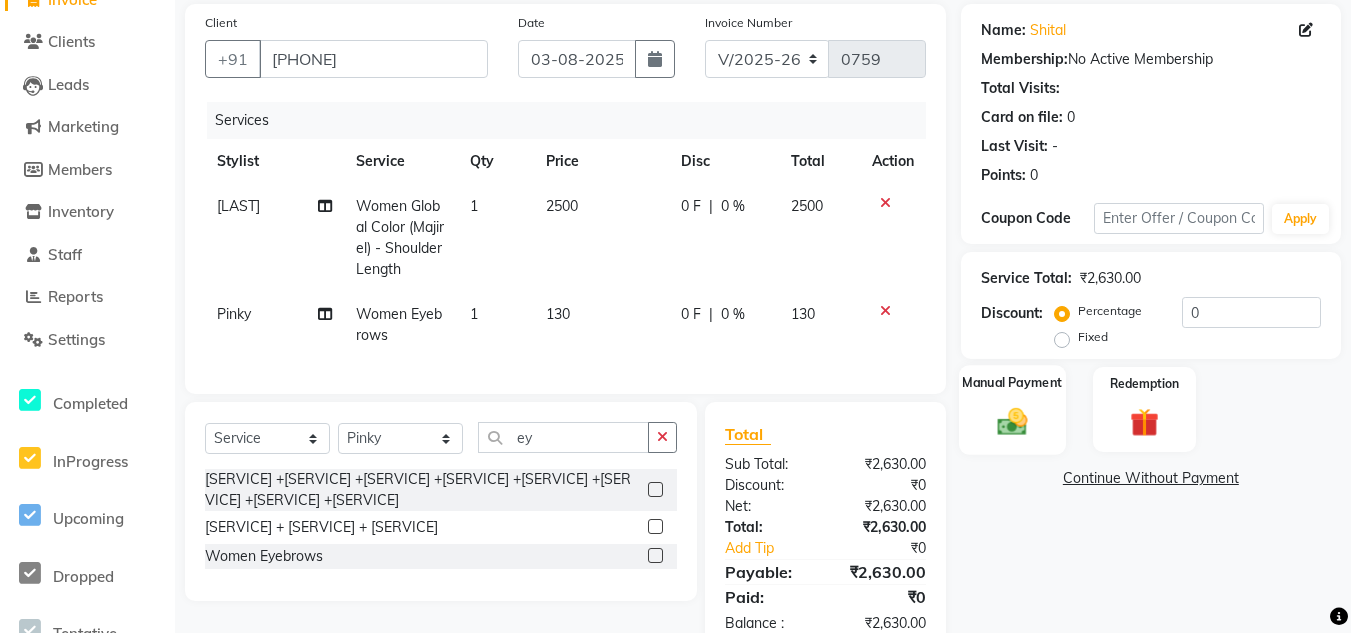 click 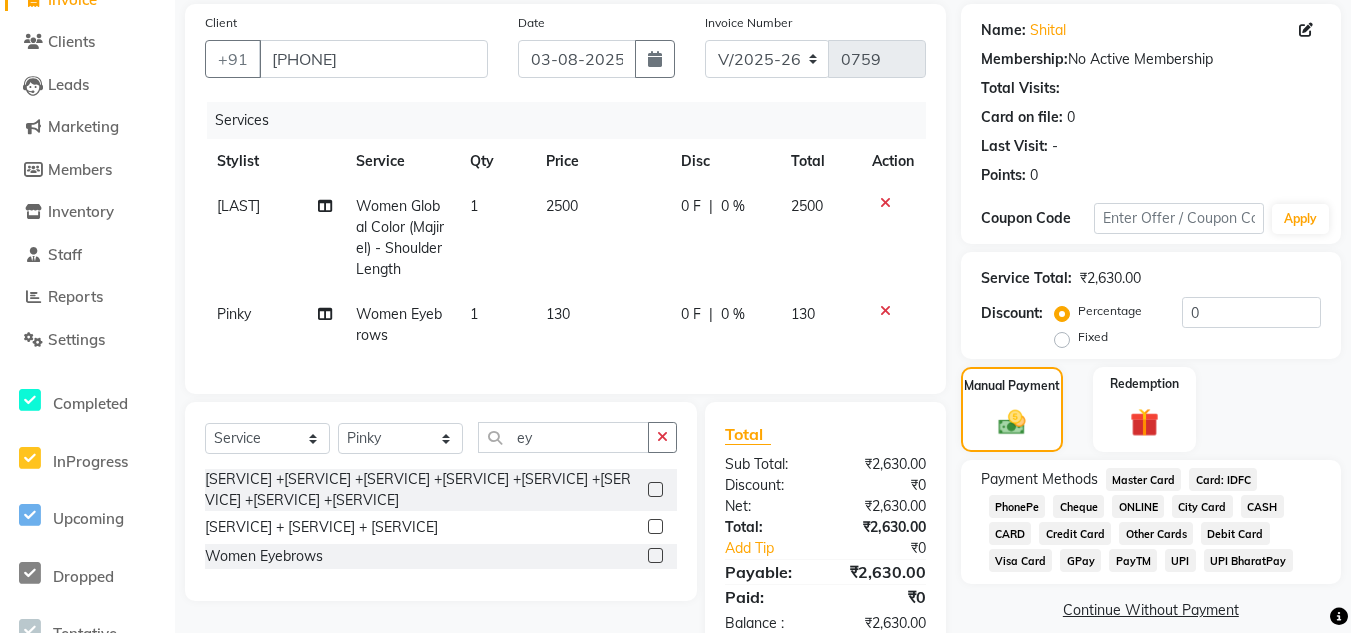 click on "ONLINE" 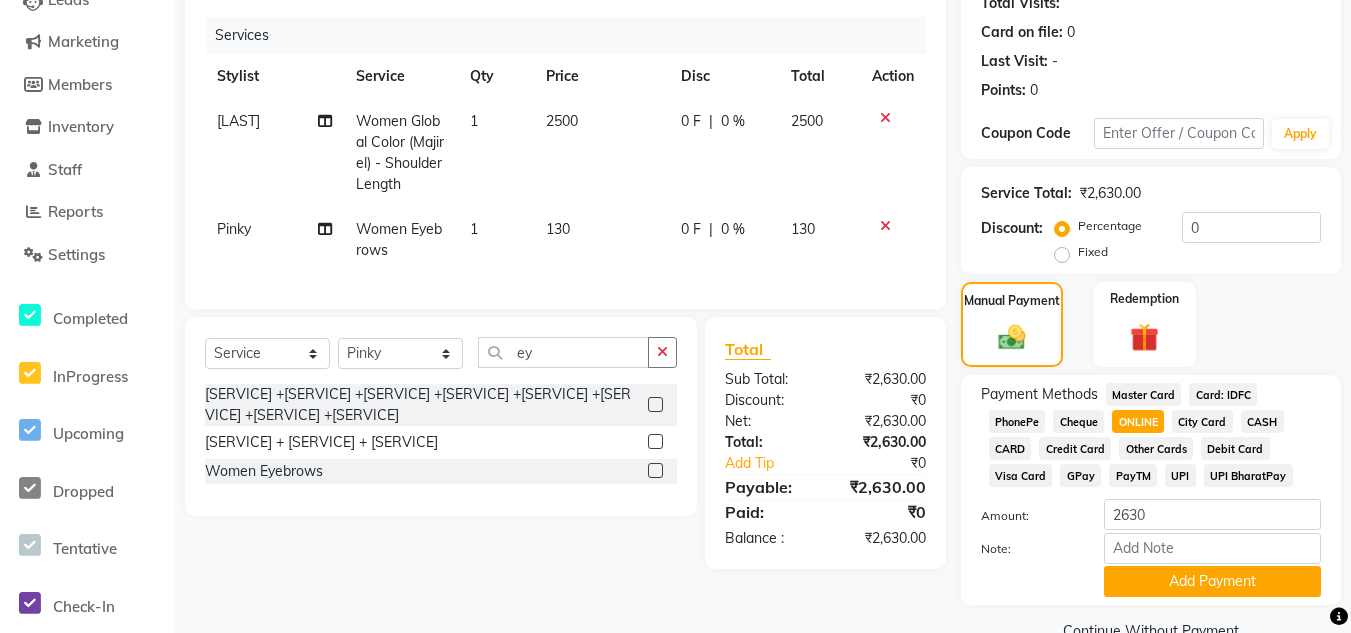 scroll, scrollTop: 274, scrollLeft: 0, axis: vertical 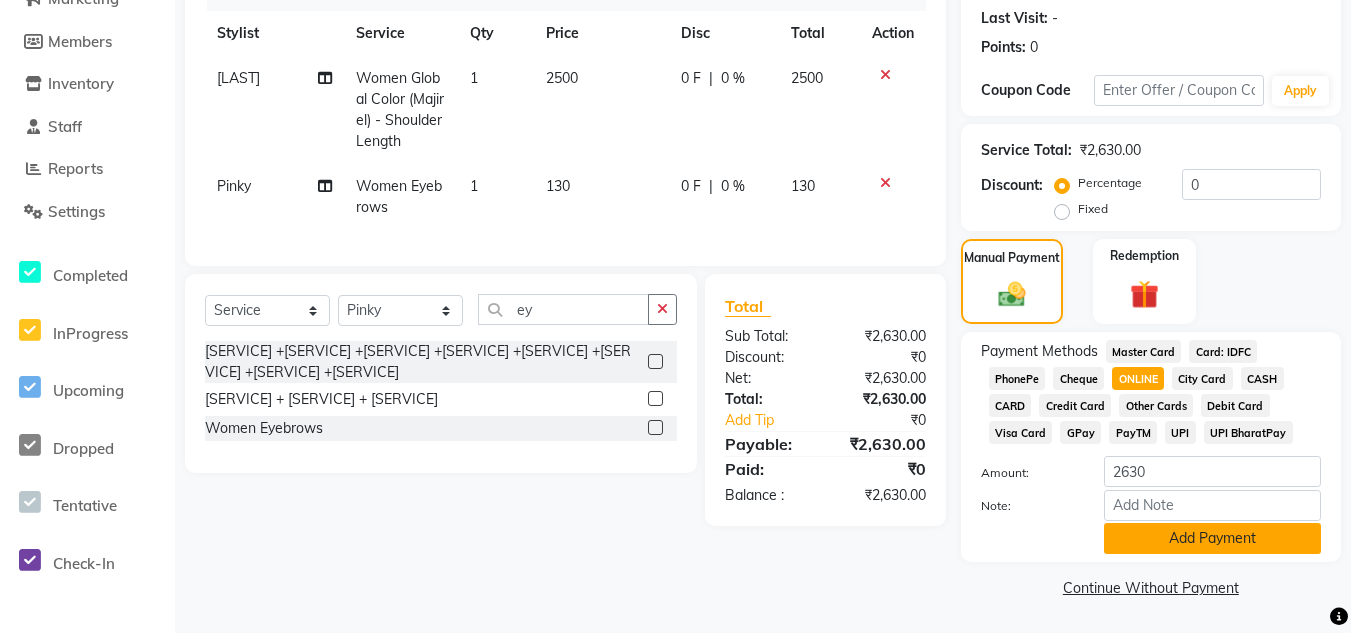 click on "Add Payment" 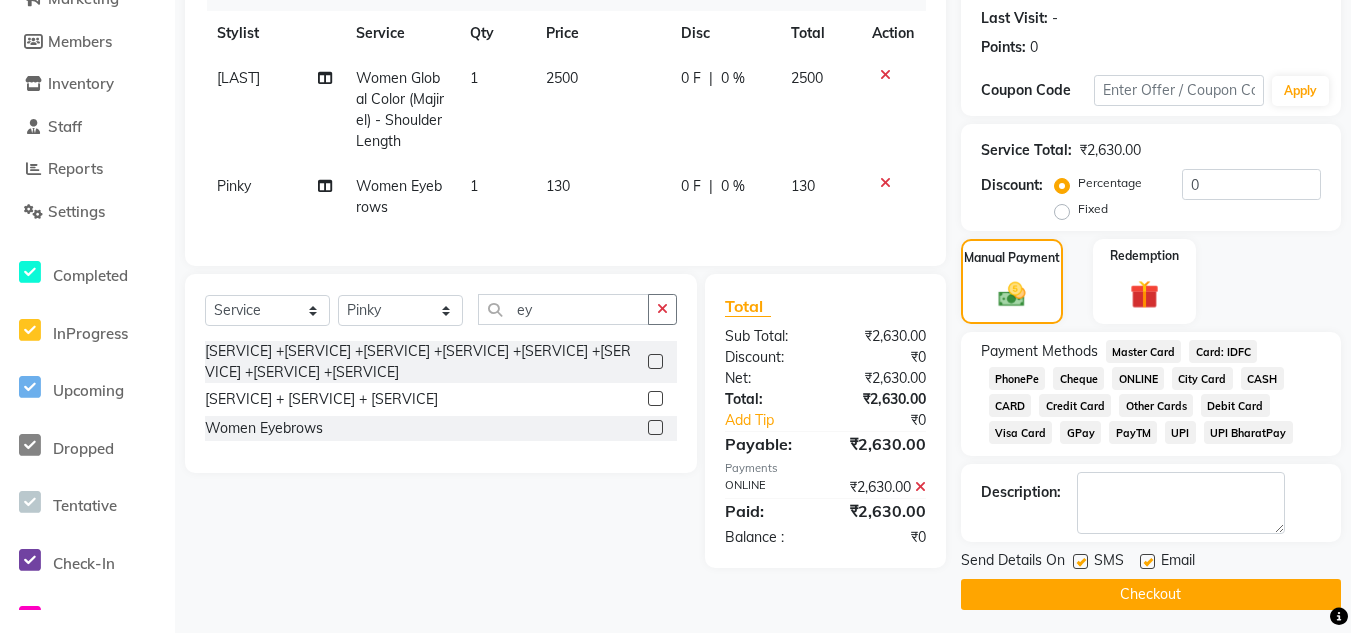 click on "Send Details On SMS Email" 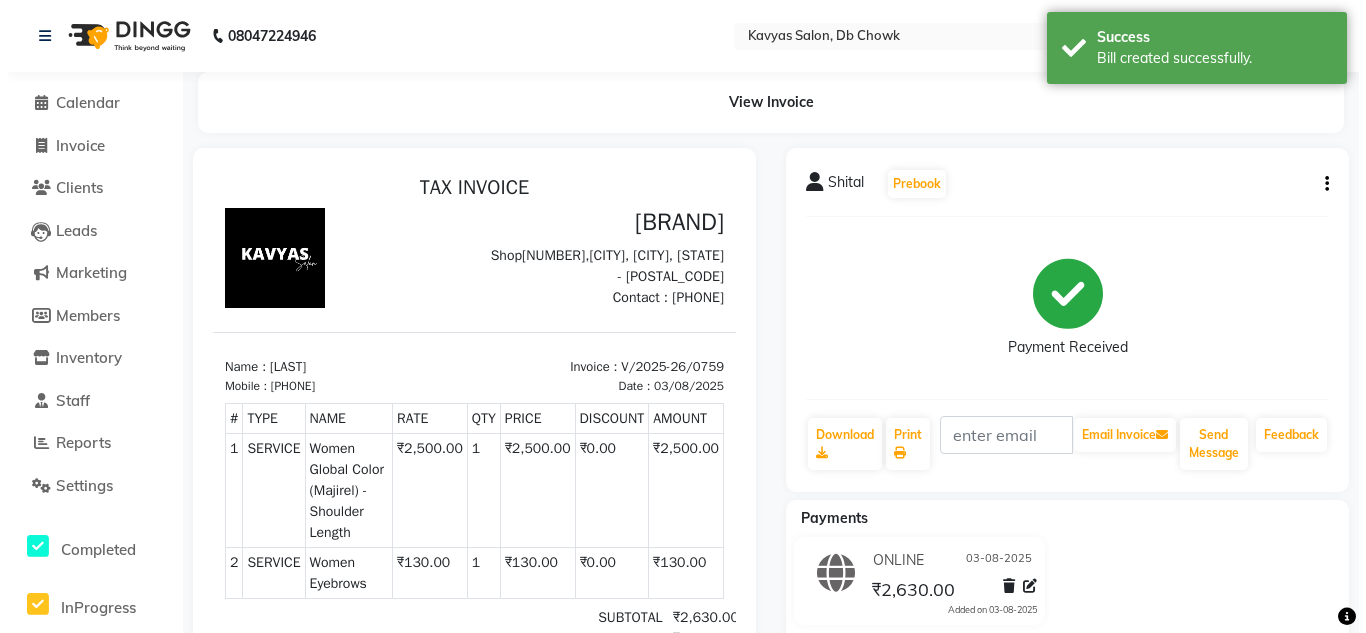 scroll, scrollTop: 0, scrollLeft: 0, axis: both 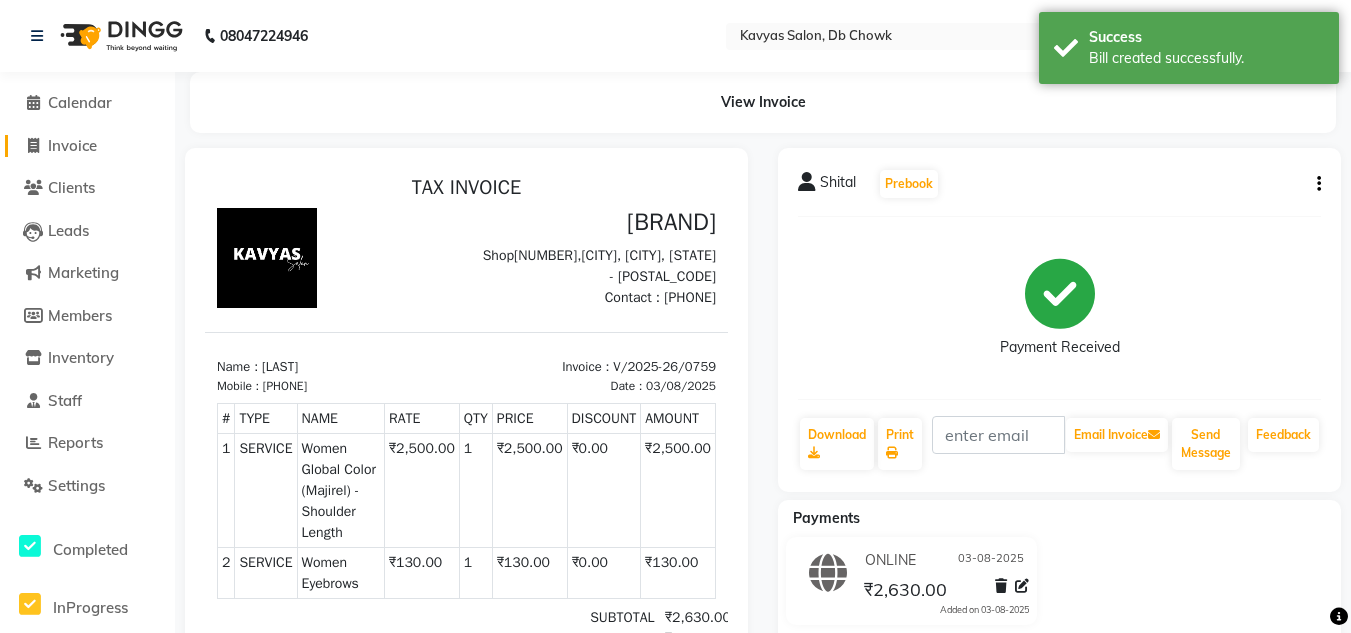 click on "Invoice" 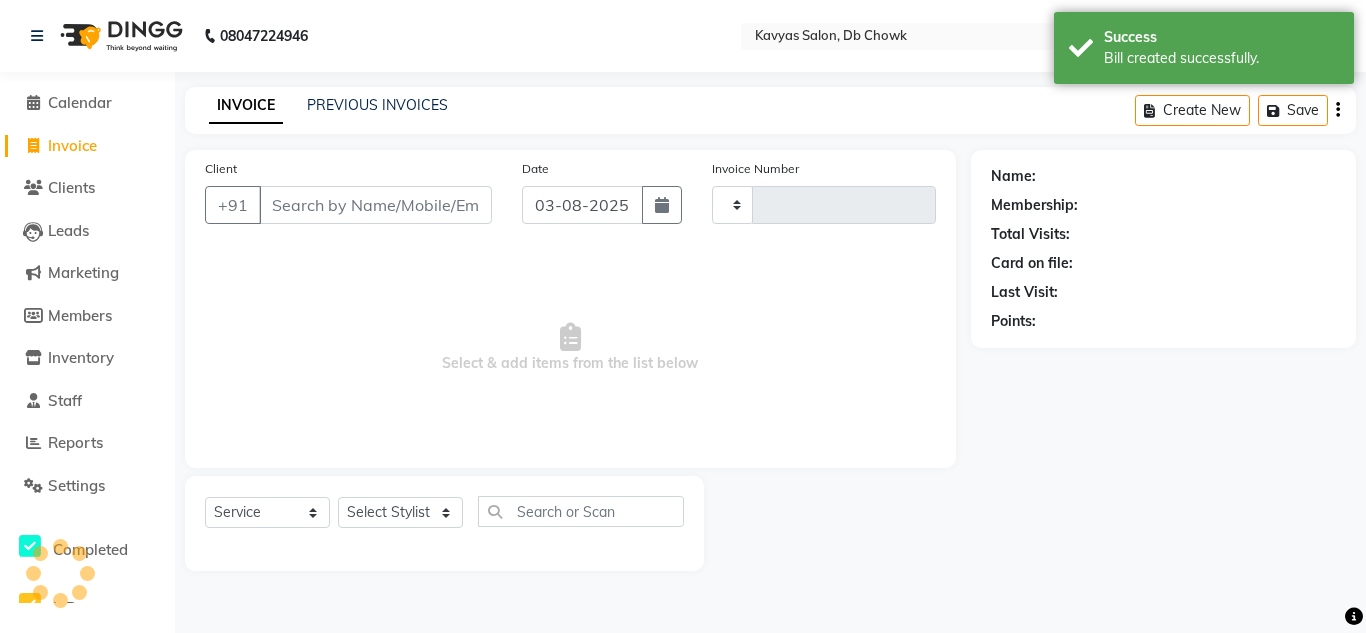 type on "0760" 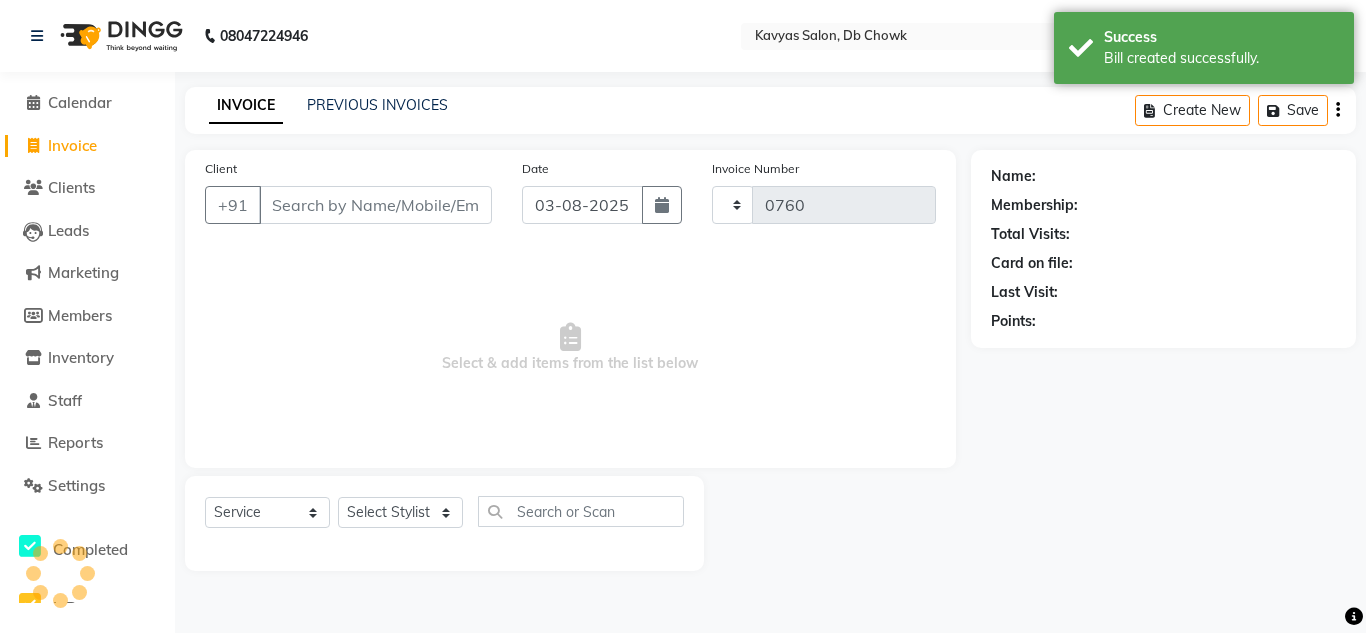 select on "6954" 